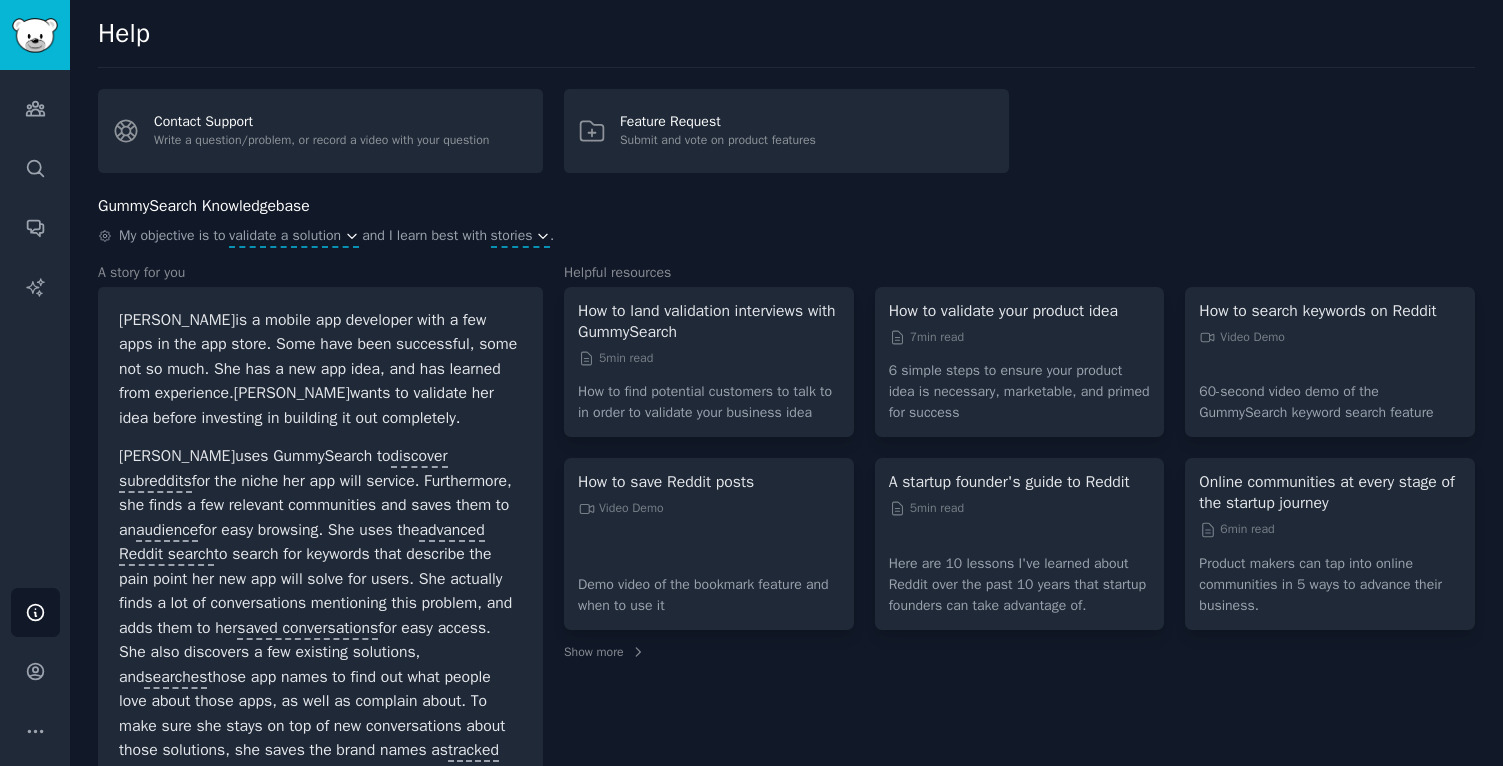 scroll, scrollTop: 0, scrollLeft: 0, axis: both 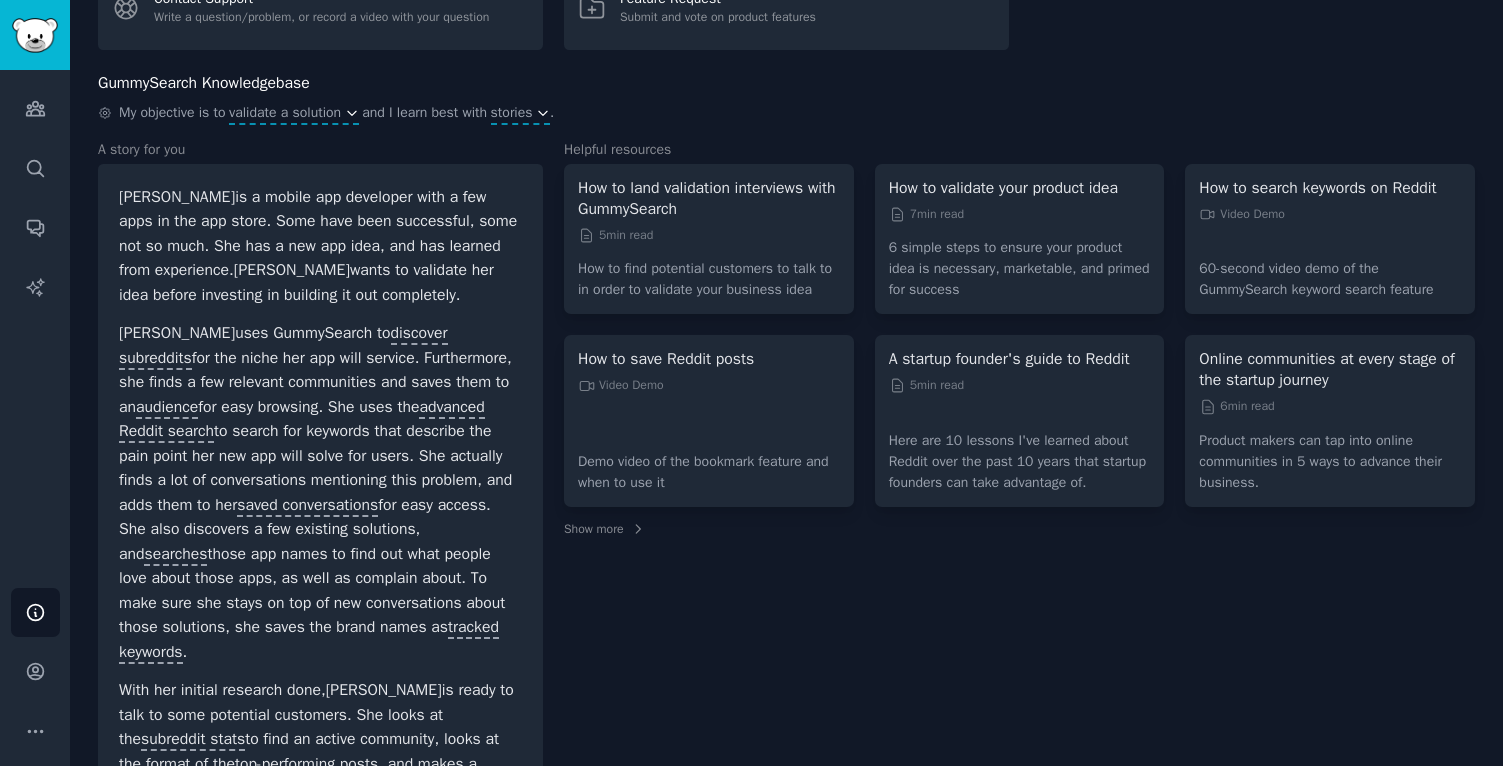click on "60-second video demo of the GummySearch keyword search feature" at bounding box center (1330, 272) 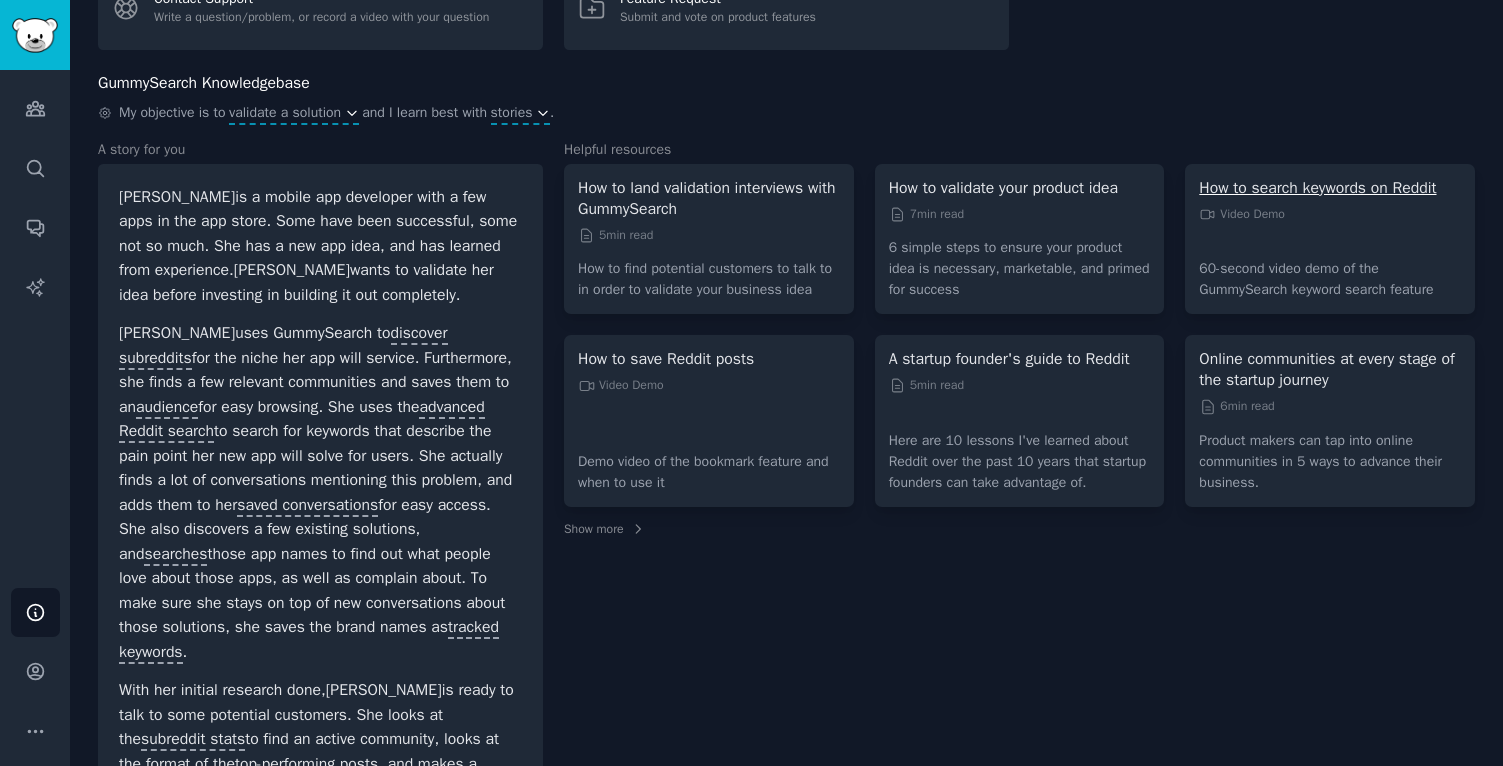 click on "How to search keywords on Reddit" at bounding box center (1330, 188) 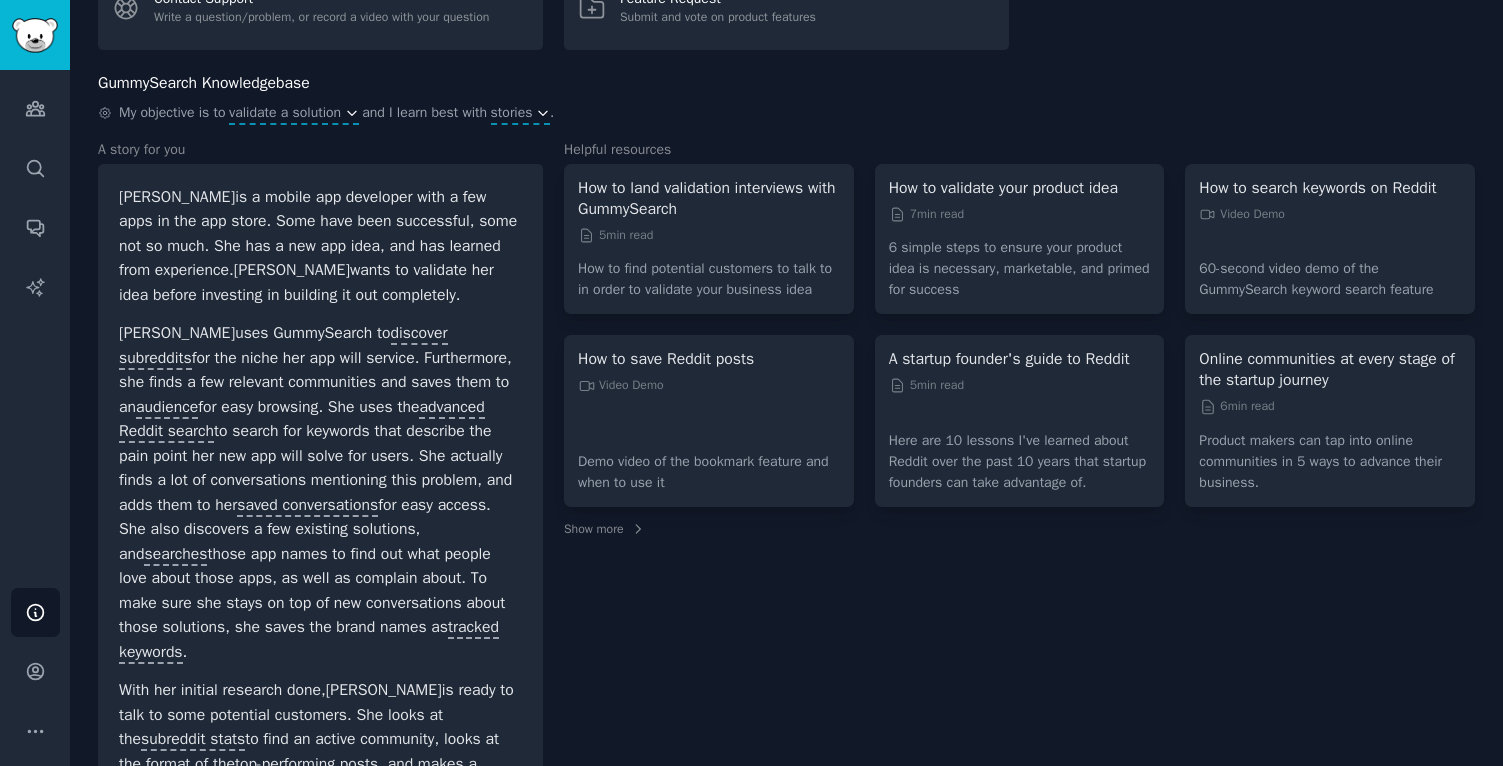 click on "Contact Support Write a question/problem, or record a video with your question Feature Request Submit and vote on product features" at bounding box center (786, 8) 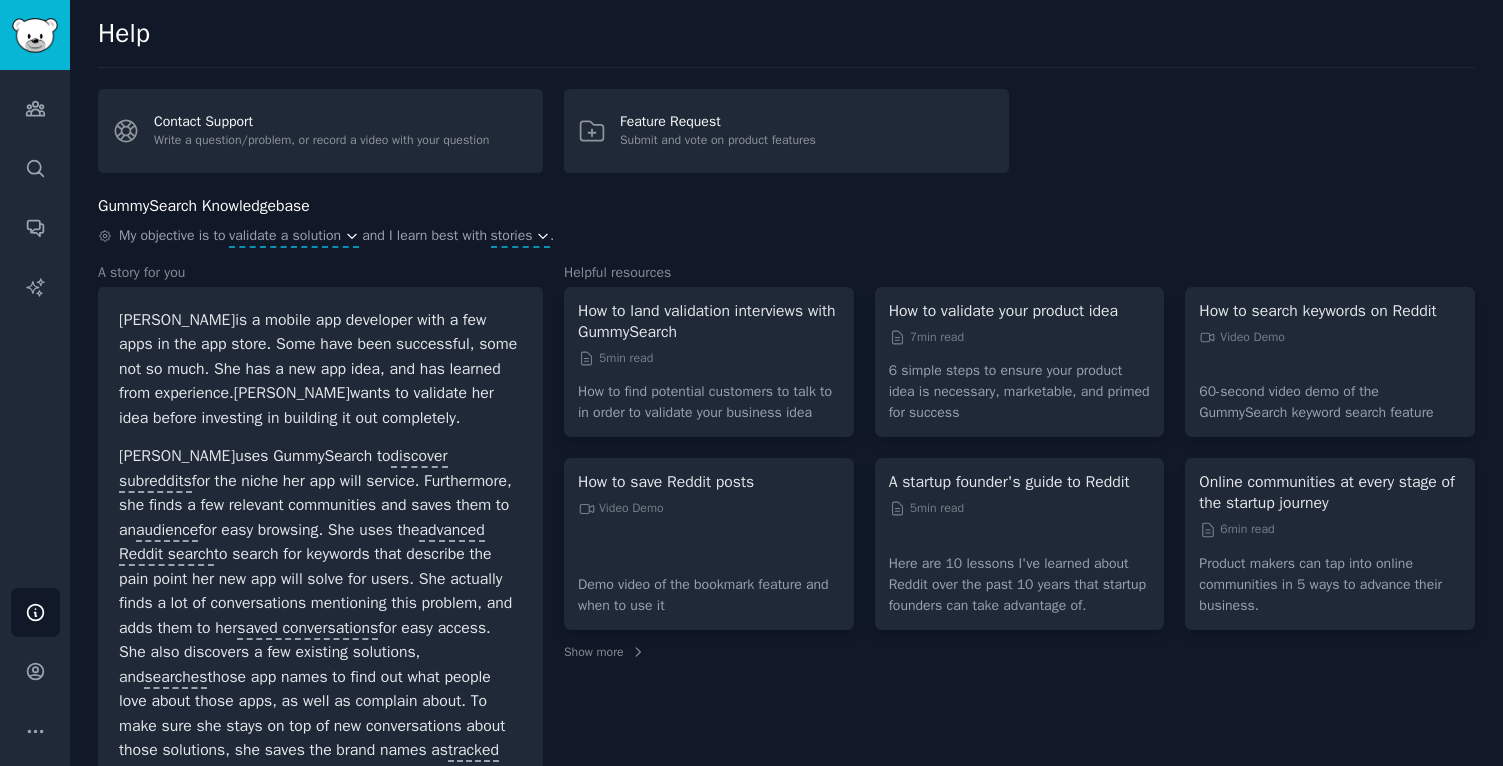 scroll, scrollTop: 0, scrollLeft: 0, axis: both 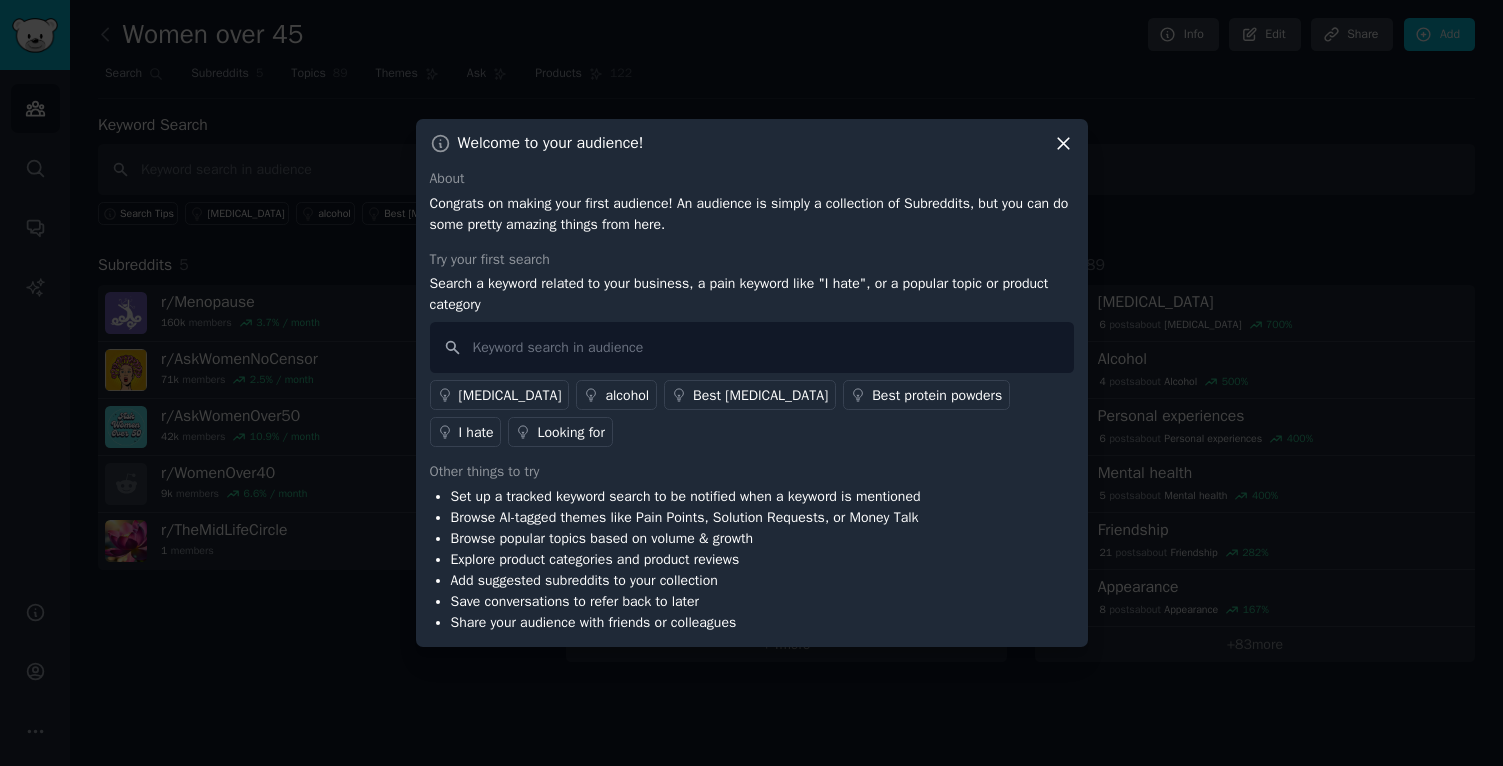 click 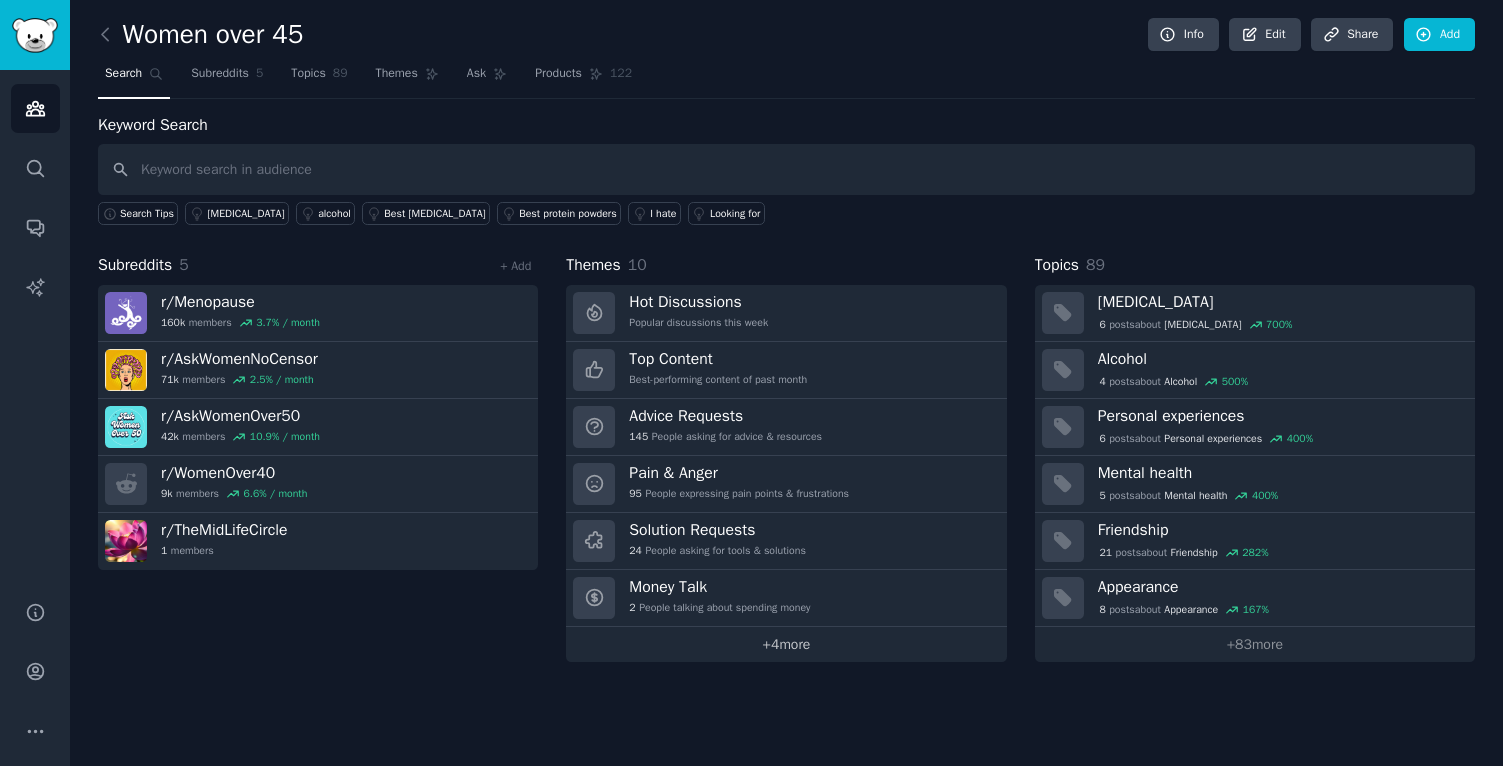 click on "+  4  more" at bounding box center [786, 644] 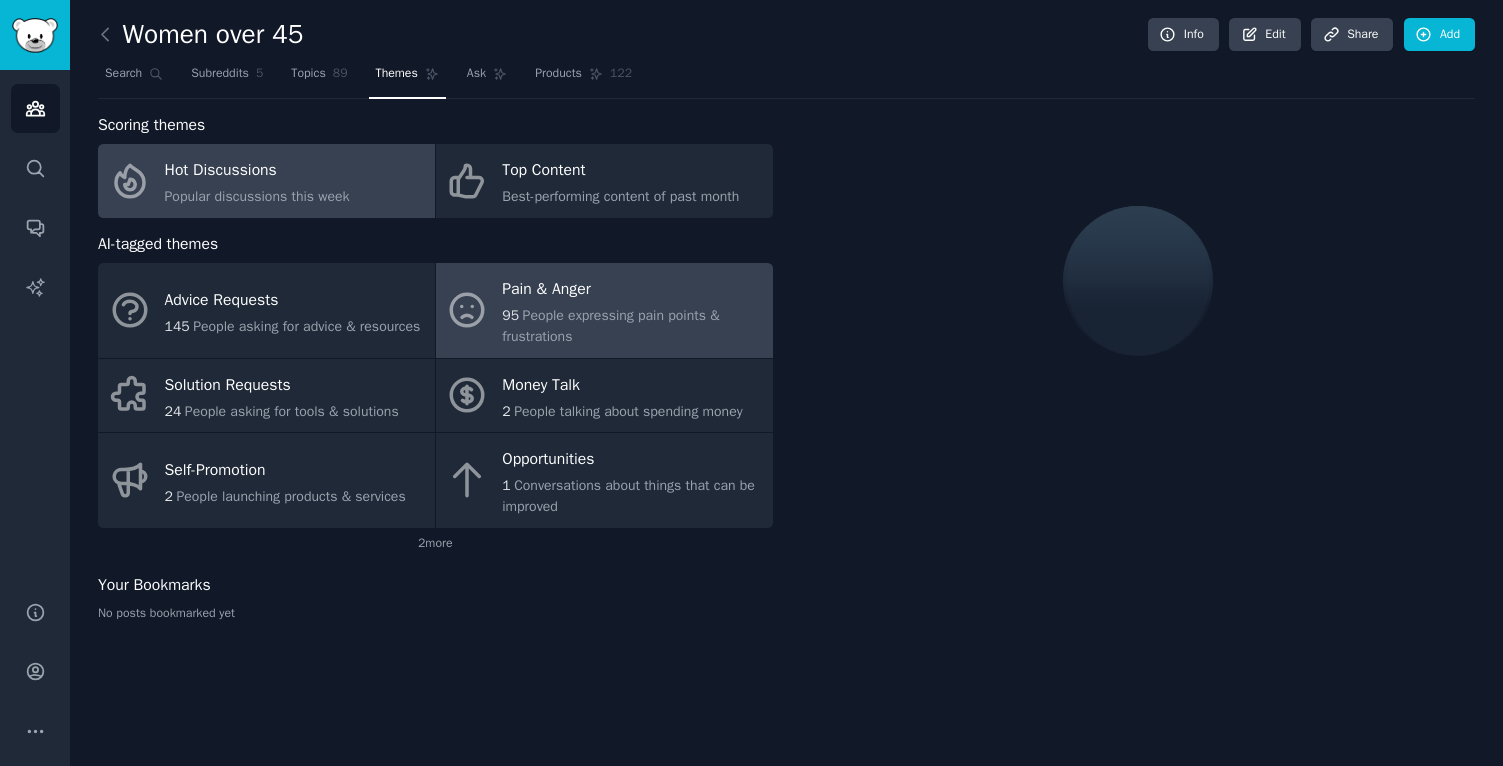click on "People expressing pain points & frustrations" at bounding box center (610, 326) 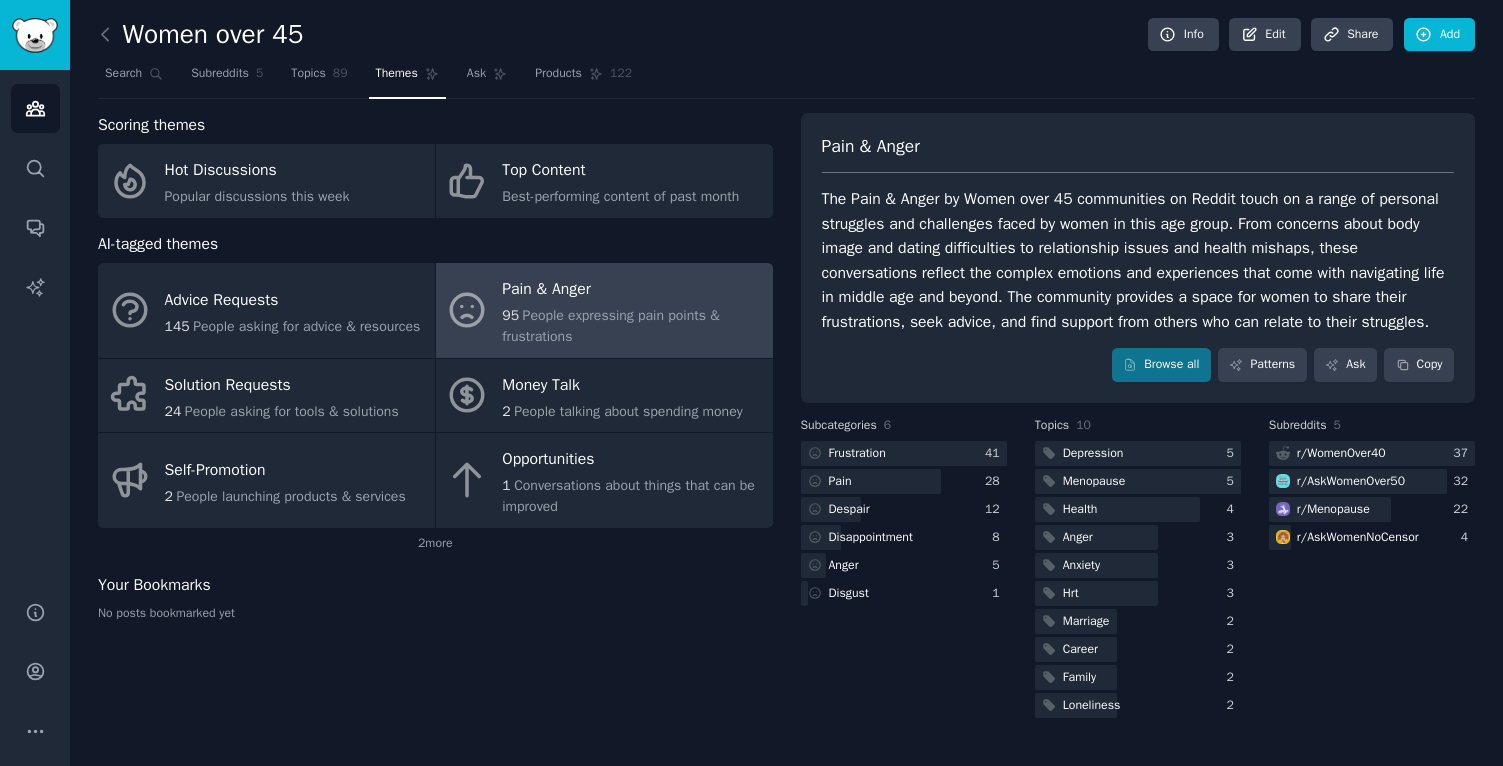 scroll, scrollTop: 2, scrollLeft: 0, axis: vertical 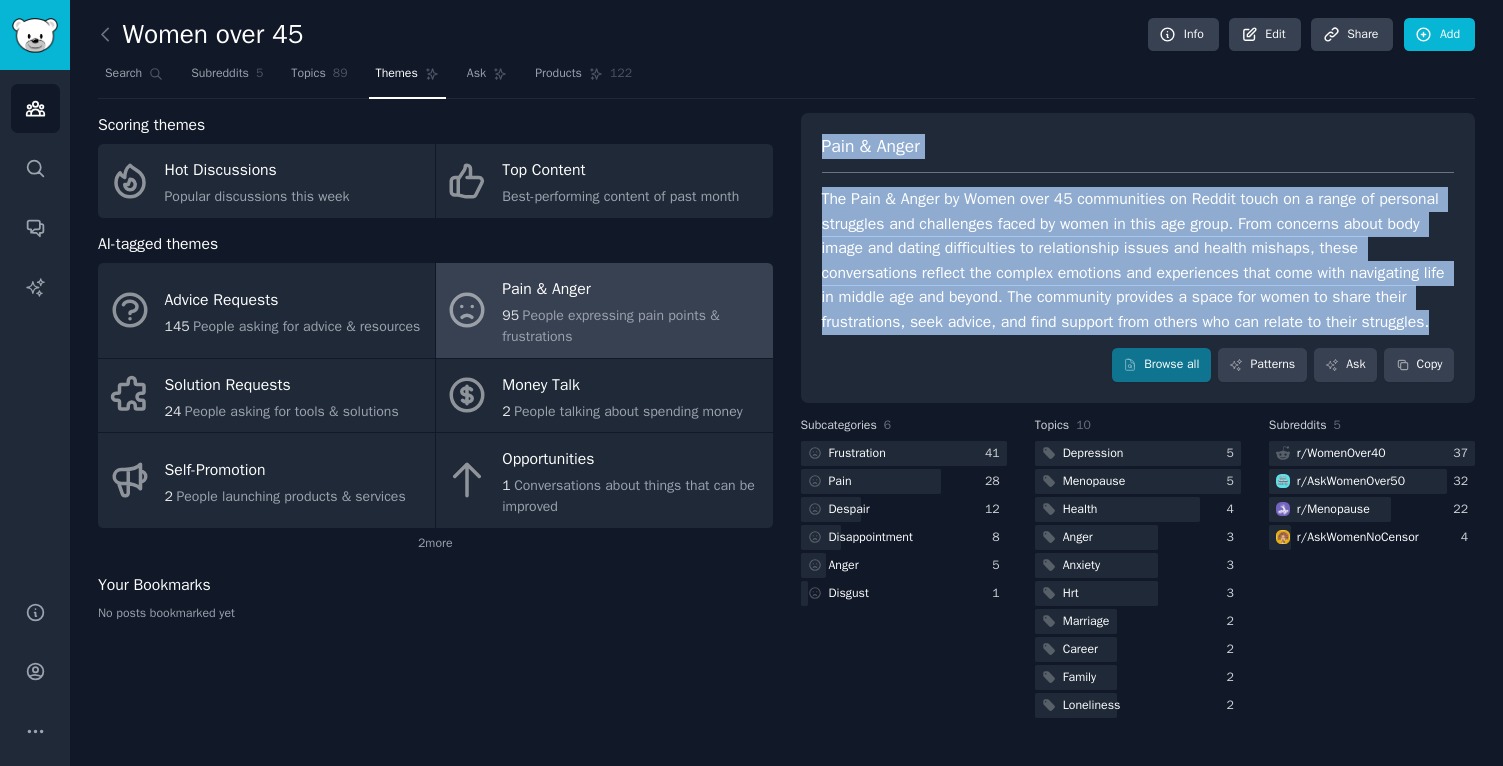 drag, startPoint x: 948, startPoint y: 341, endPoint x: 793, endPoint y: 140, distance: 253.82277 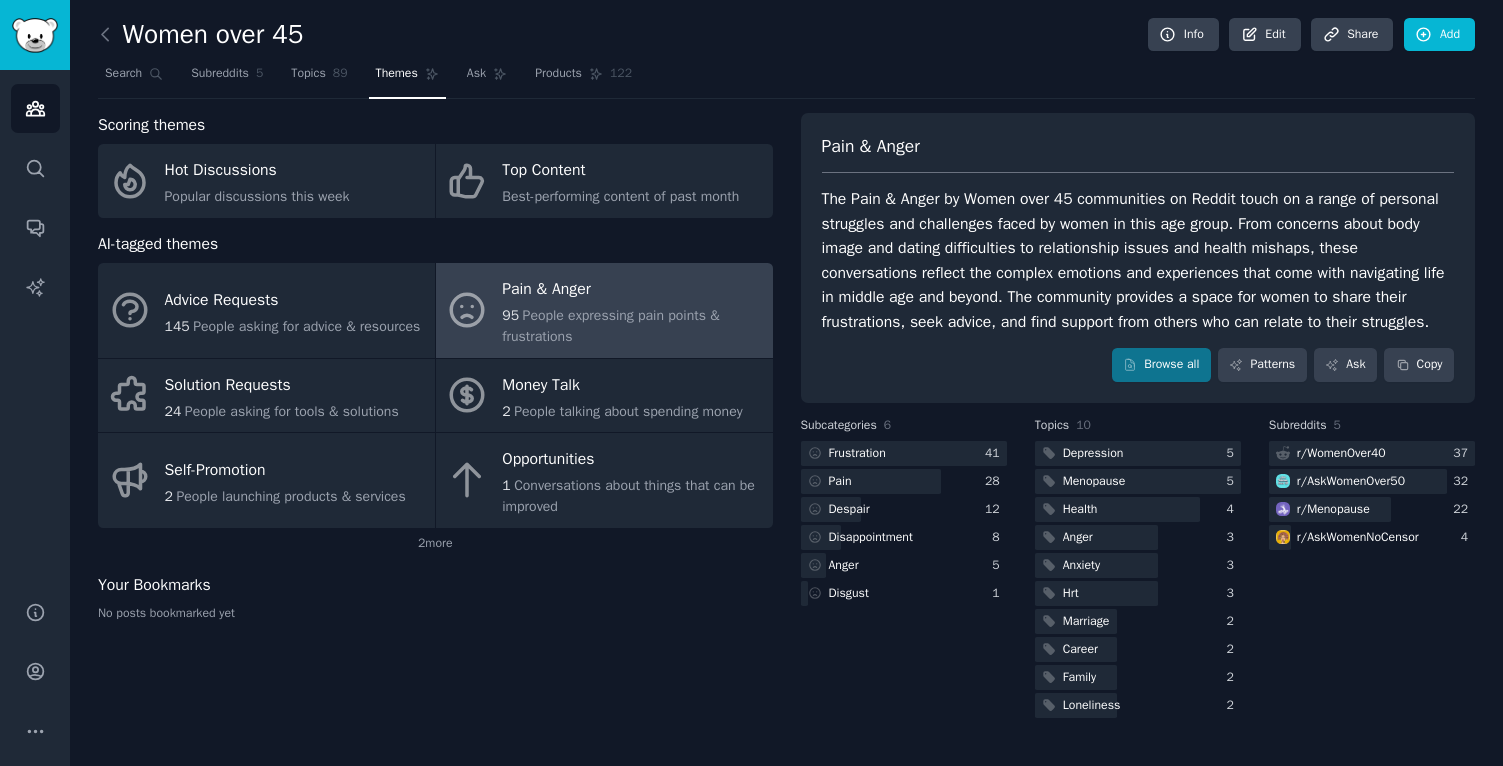 click on "Subcategories 6   Frustration 41   Pain 28   Despair 12   Disappointment 8   Anger 5   Disgust 1" at bounding box center [904, 569] 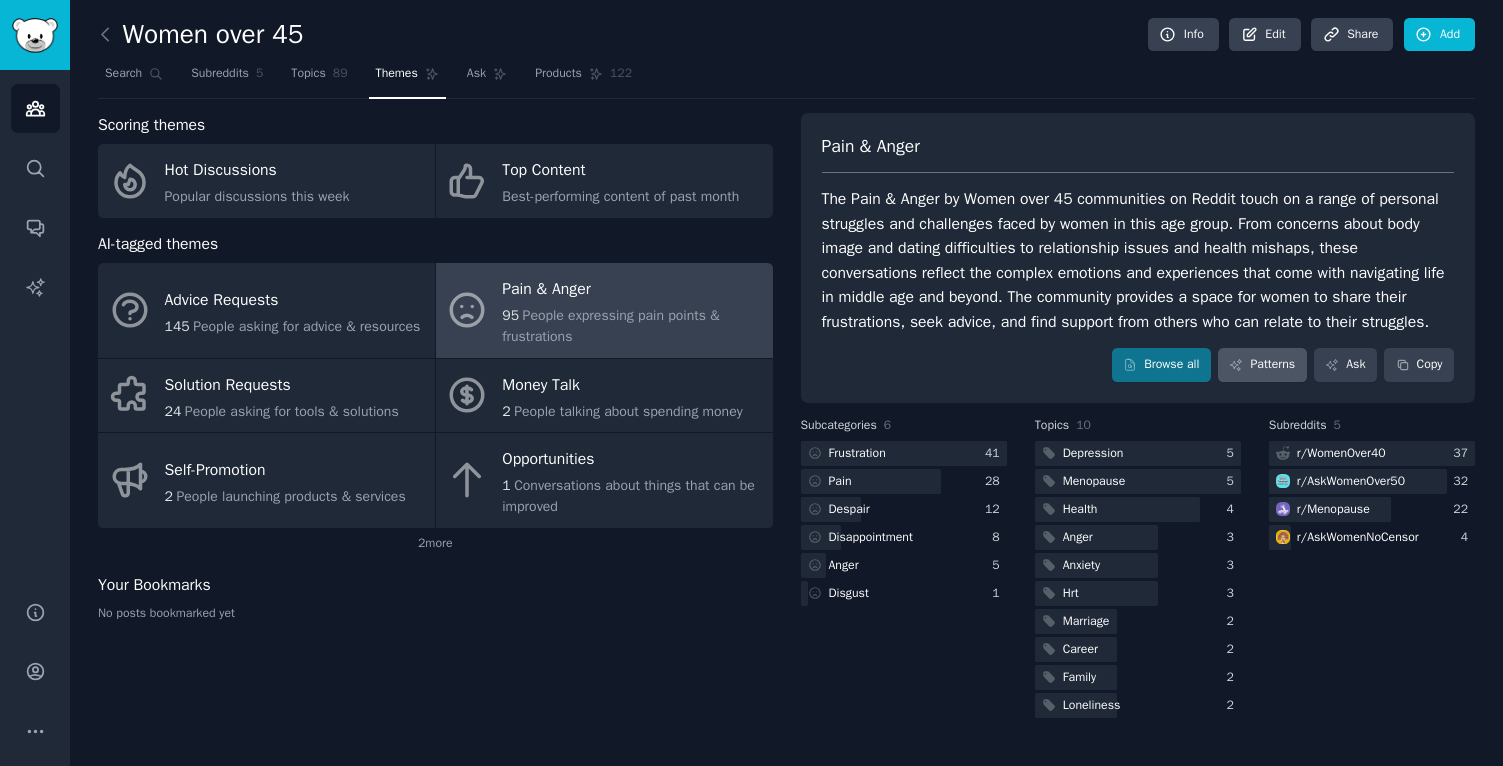 click on "Patterns" at bounding box center [1262, 365] 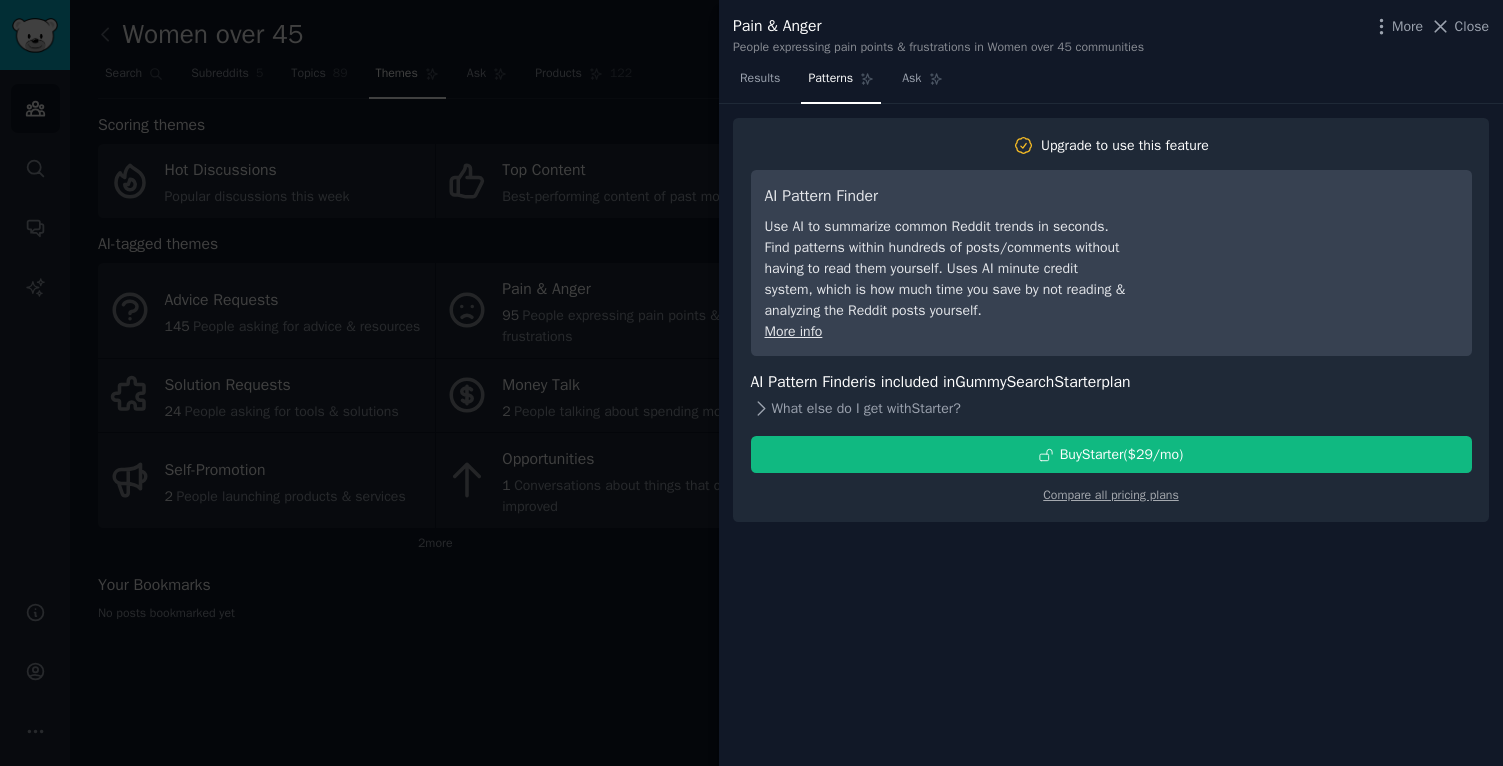 click on "What else do I get with  Starter ?" at bounding box center [1111, 408] 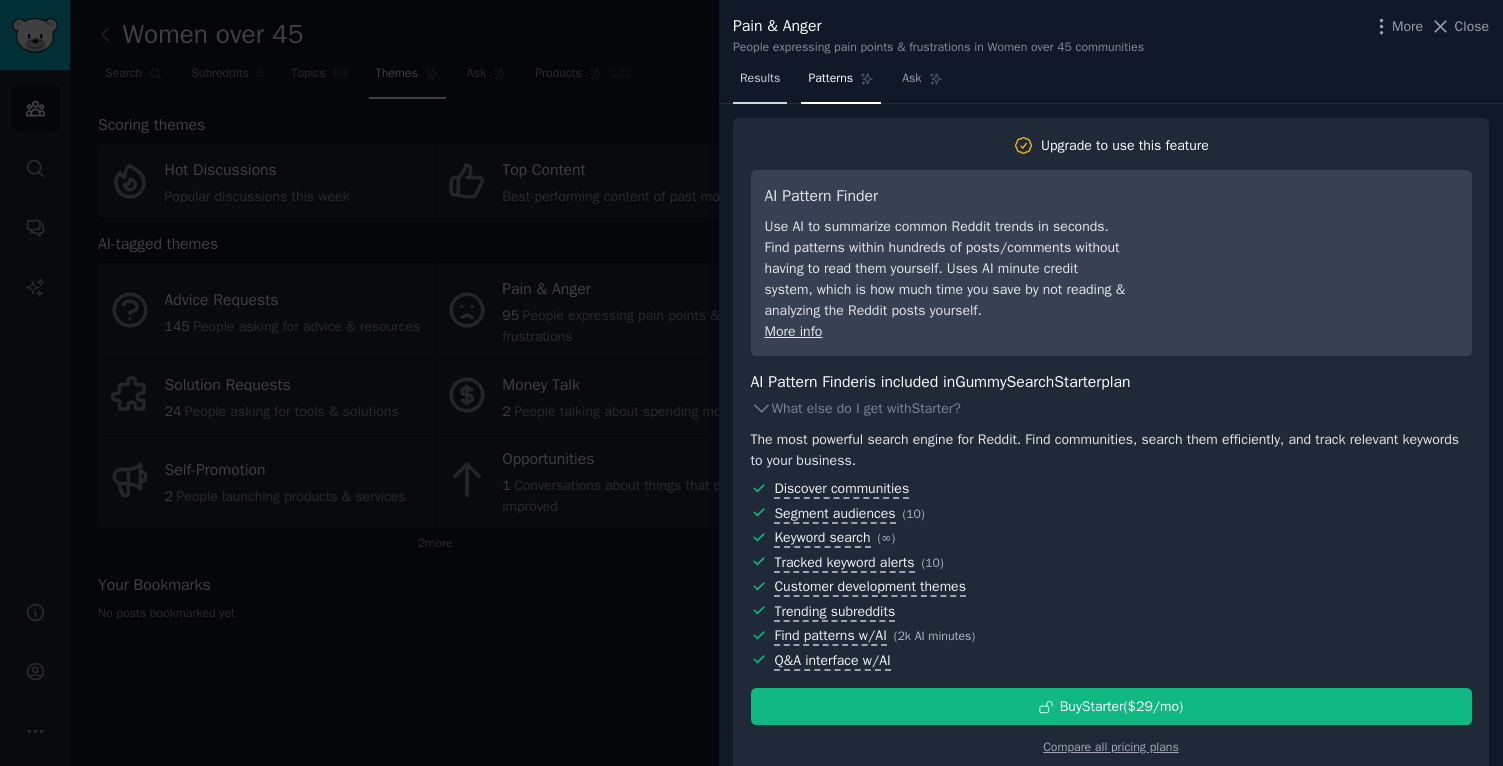 click on "Results" at bounding box center [760, 83] 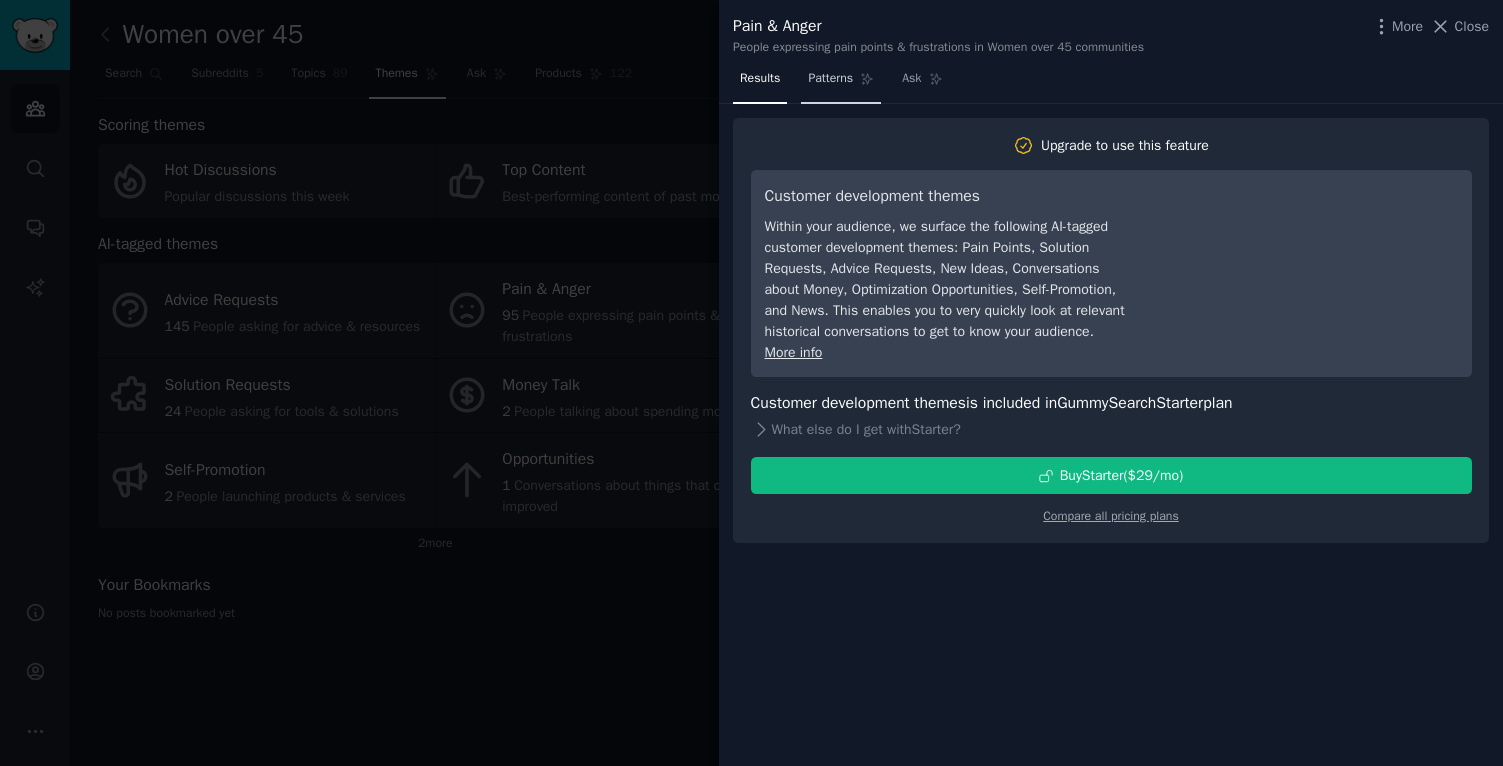 click on "Patterns" at bounding box center (830, 79) 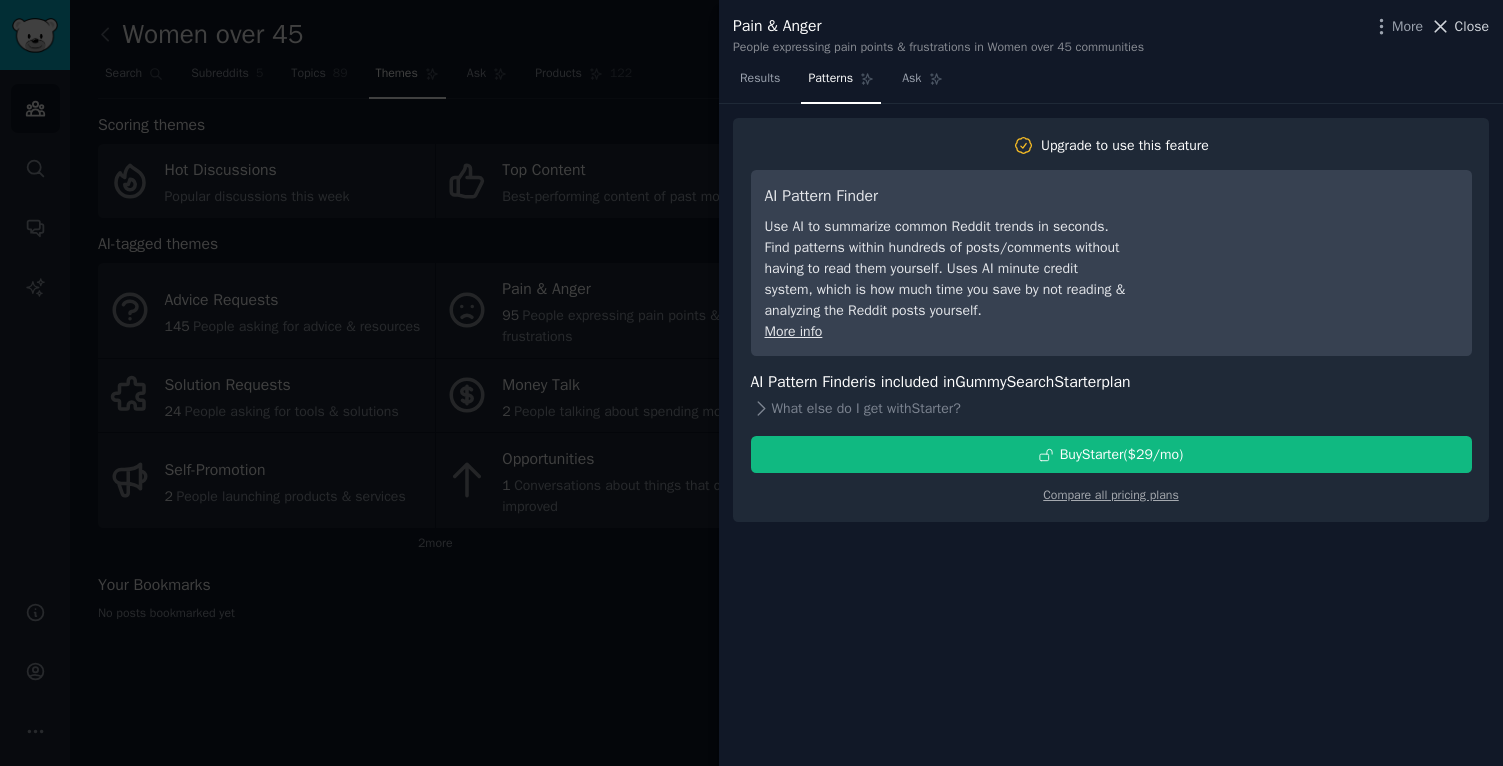 click on "Close" at bounding box center (1472, 26) 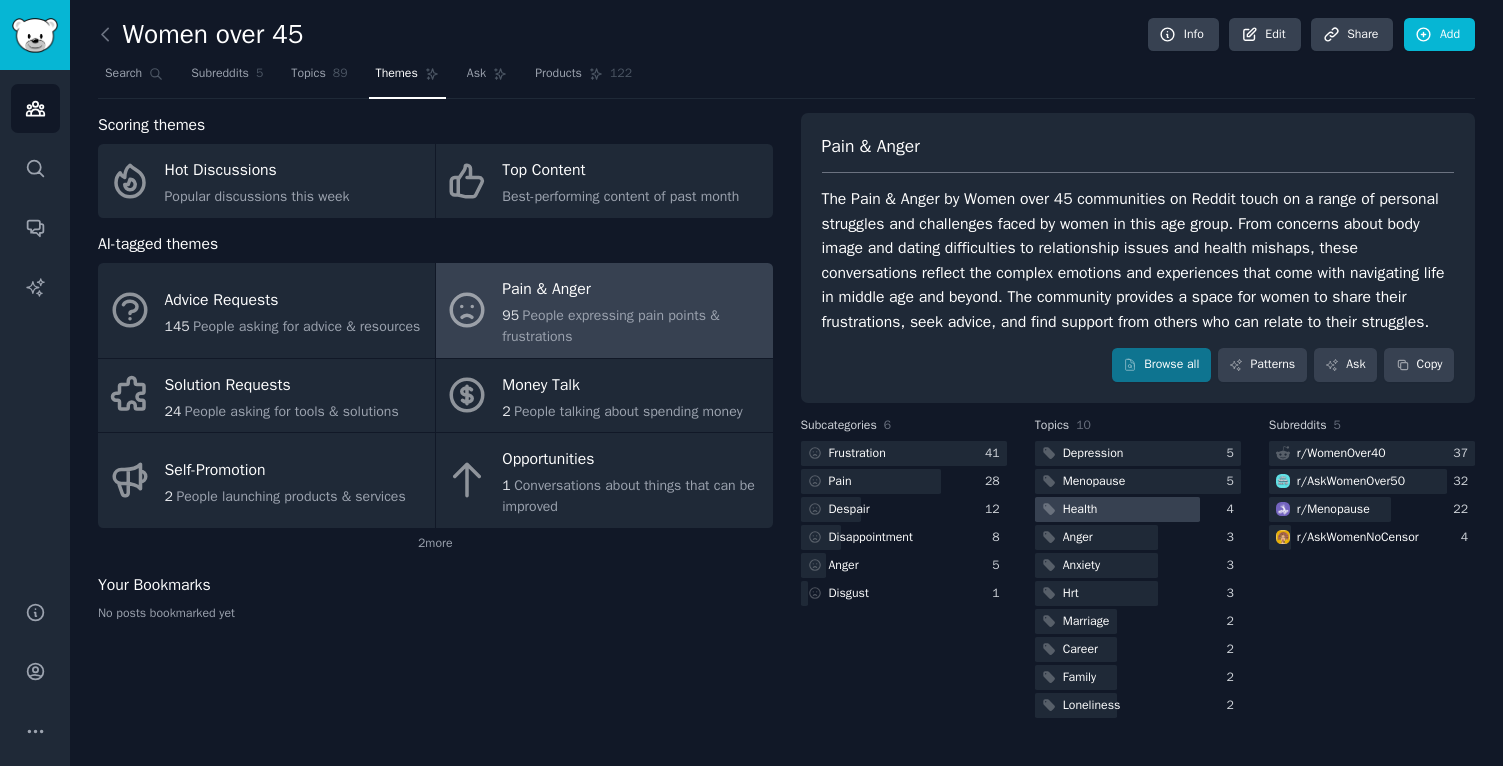 scroll, scrollTop: 0, scrollLeft: 0, axis: both 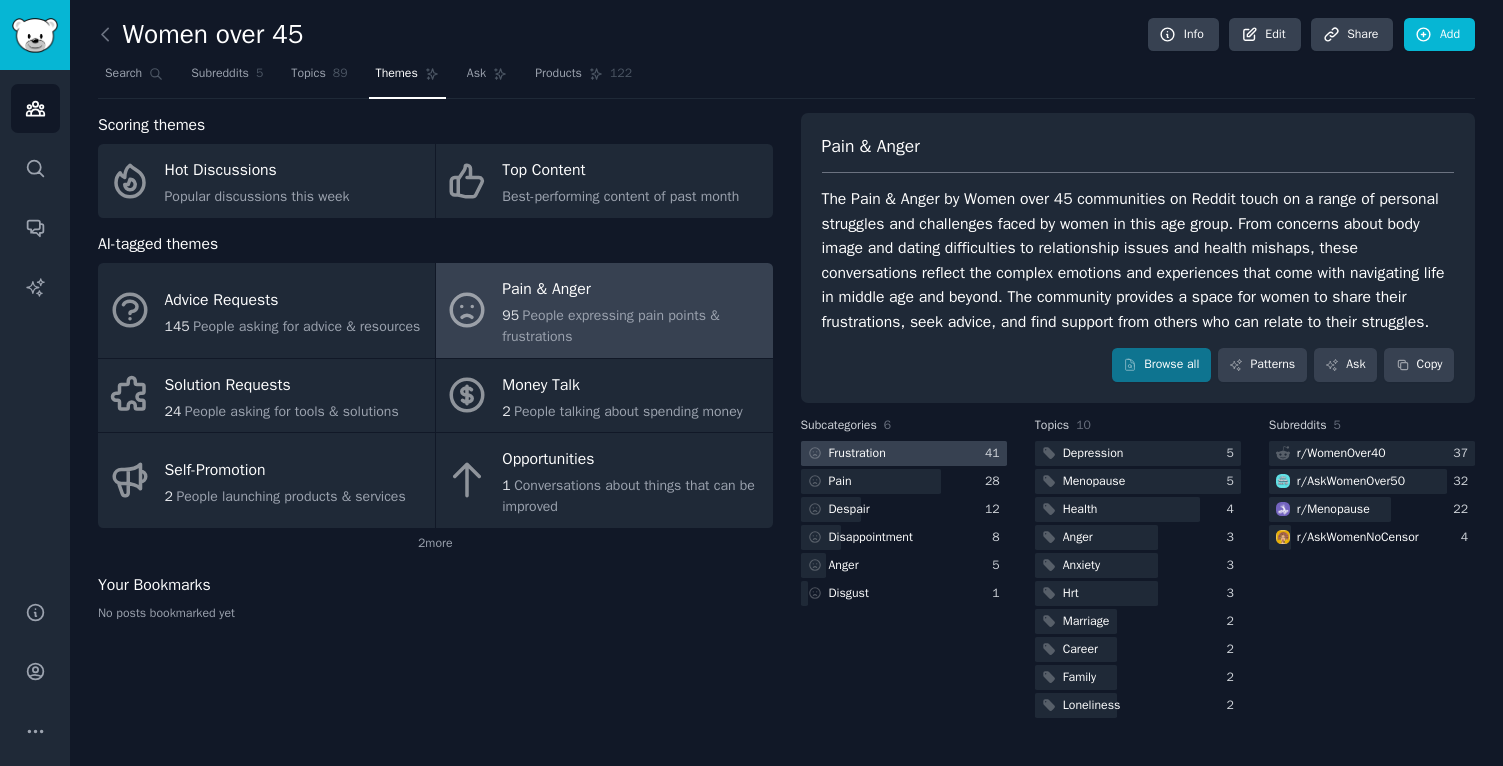 click on "Frustration" at bounding box center (857, 454) 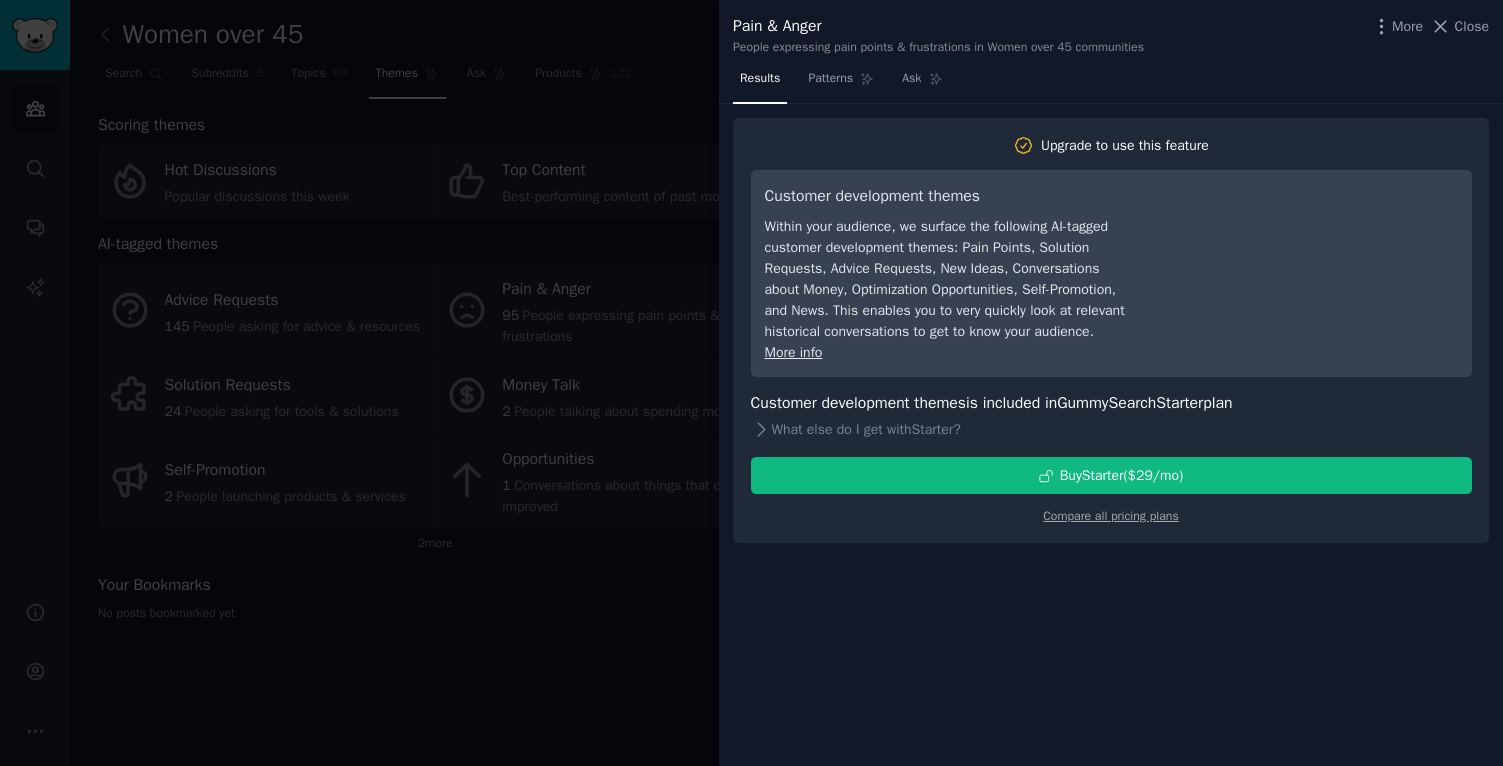 click at bounding box center [751, 383] 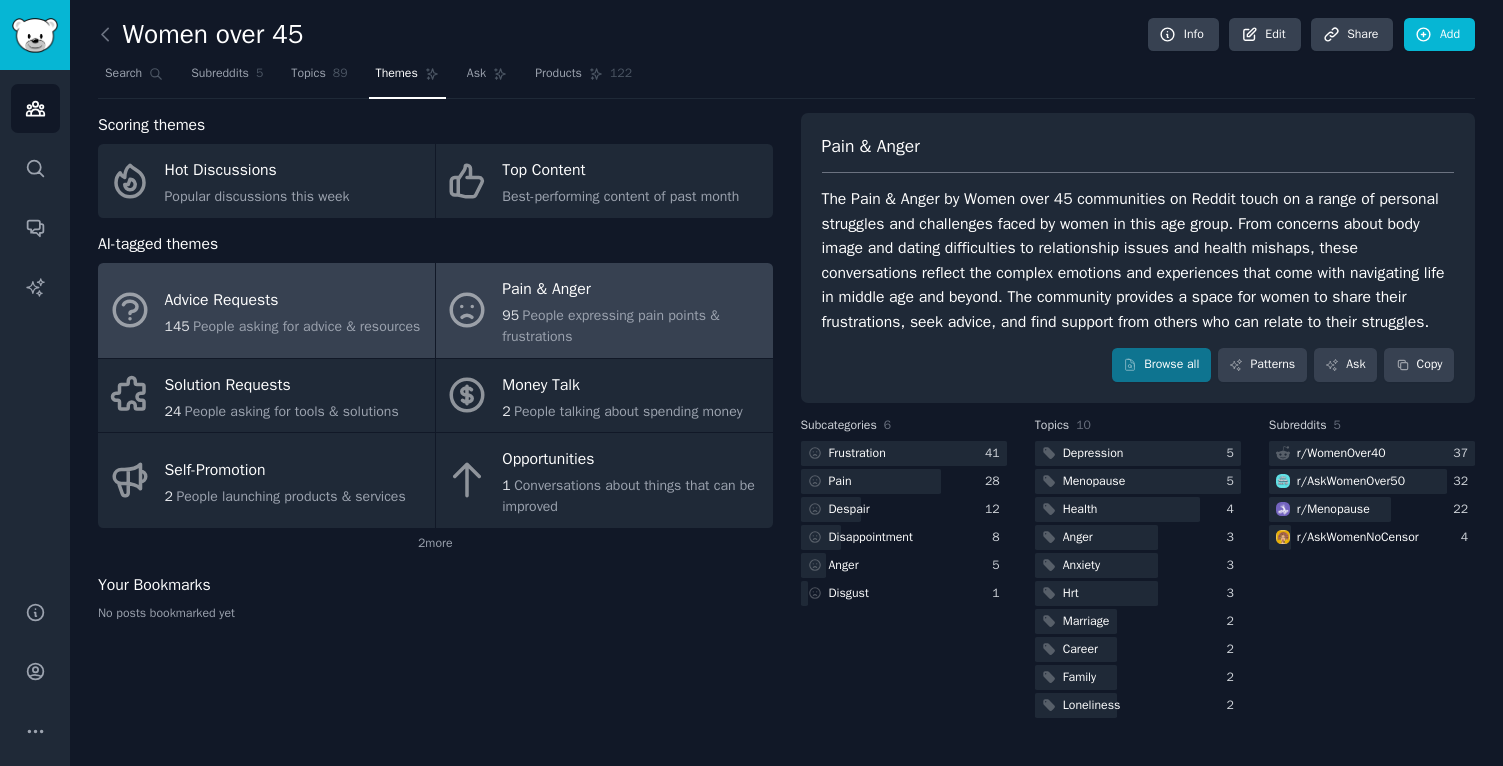 click on "People asking for advice & resources" at bounding box center [306, 326] 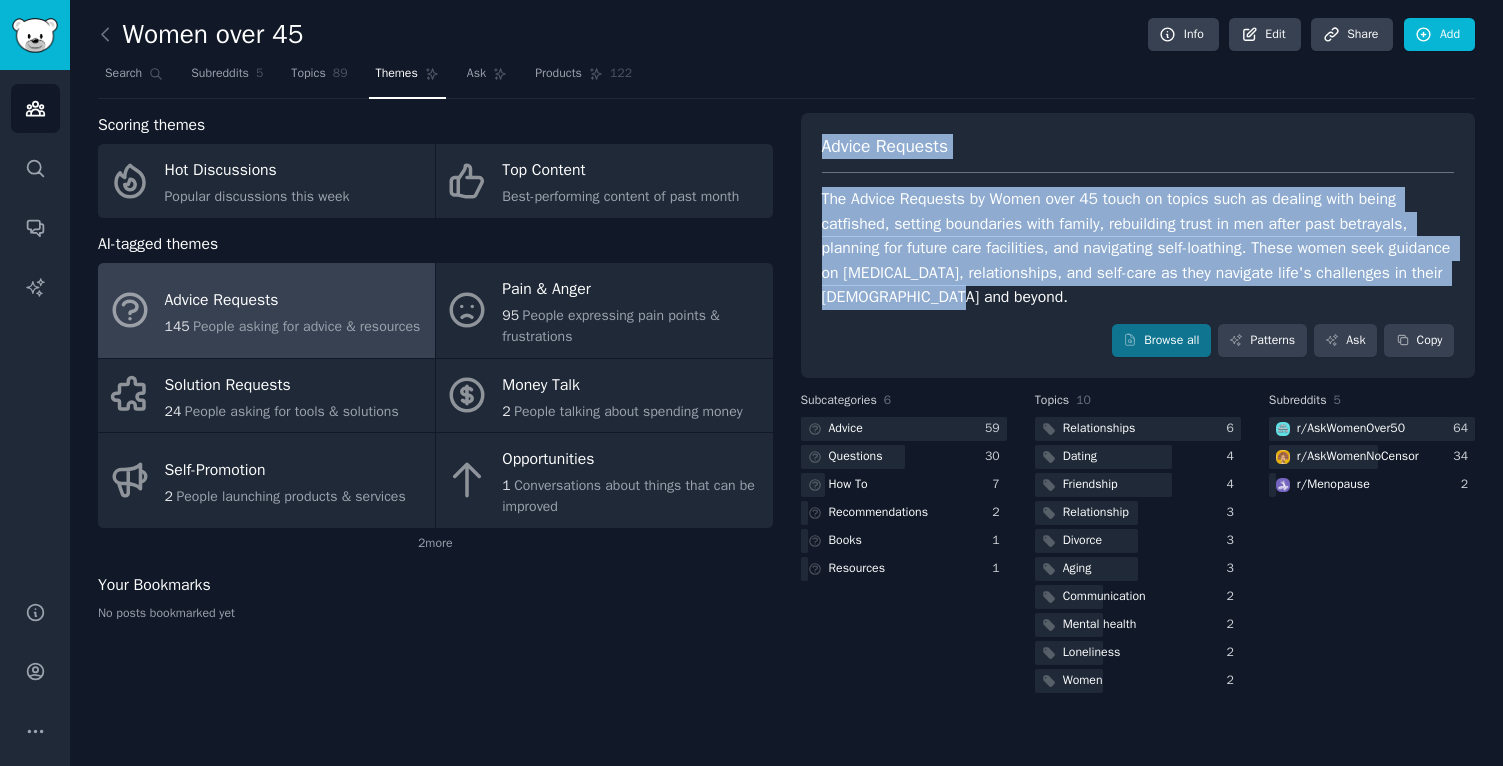 drag, startPoint x: 1092, startPoint y: 295, endPoint x: 799, endPoint y: 140, distance: 331.47247 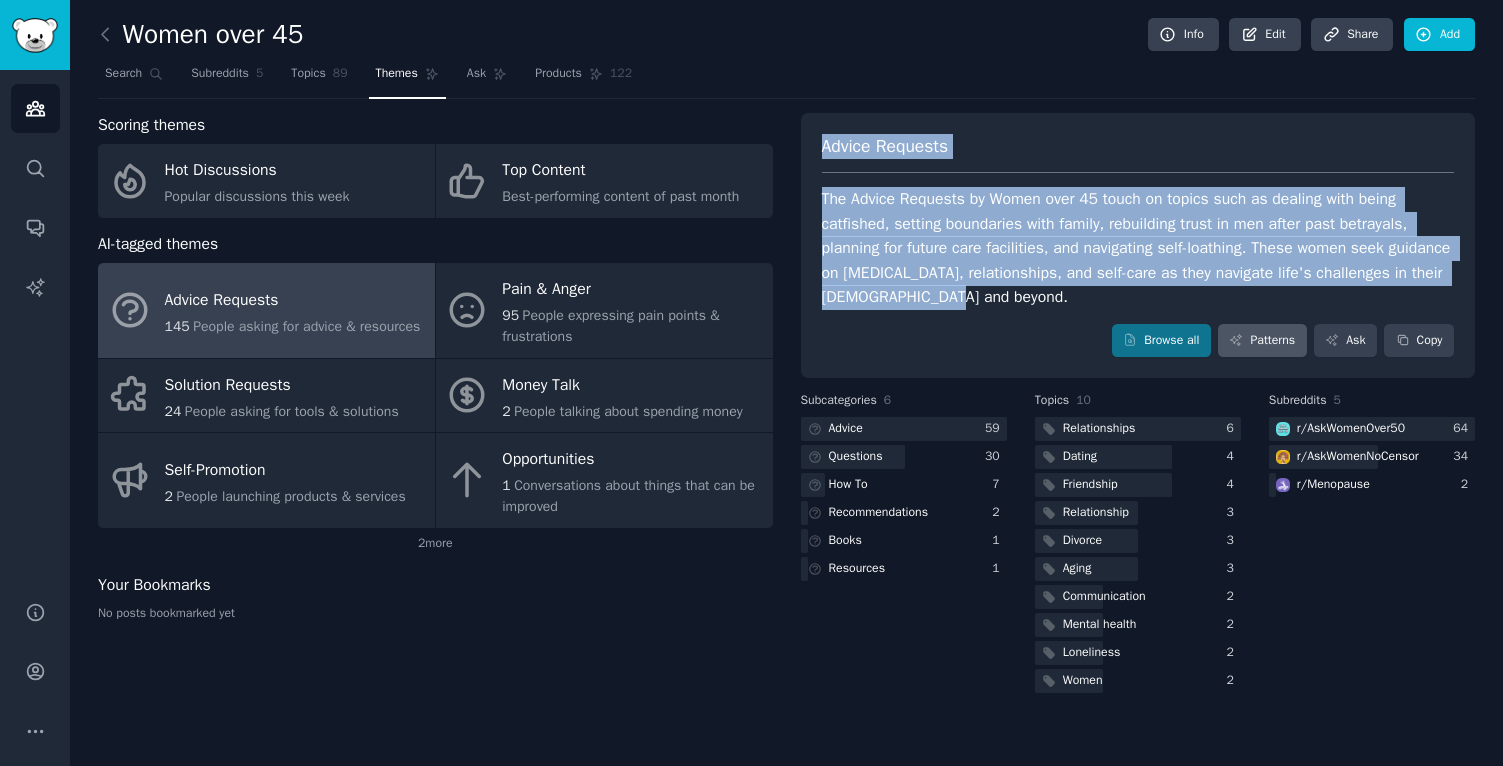 click on "Patterns" at bounding box center (1262, 341) 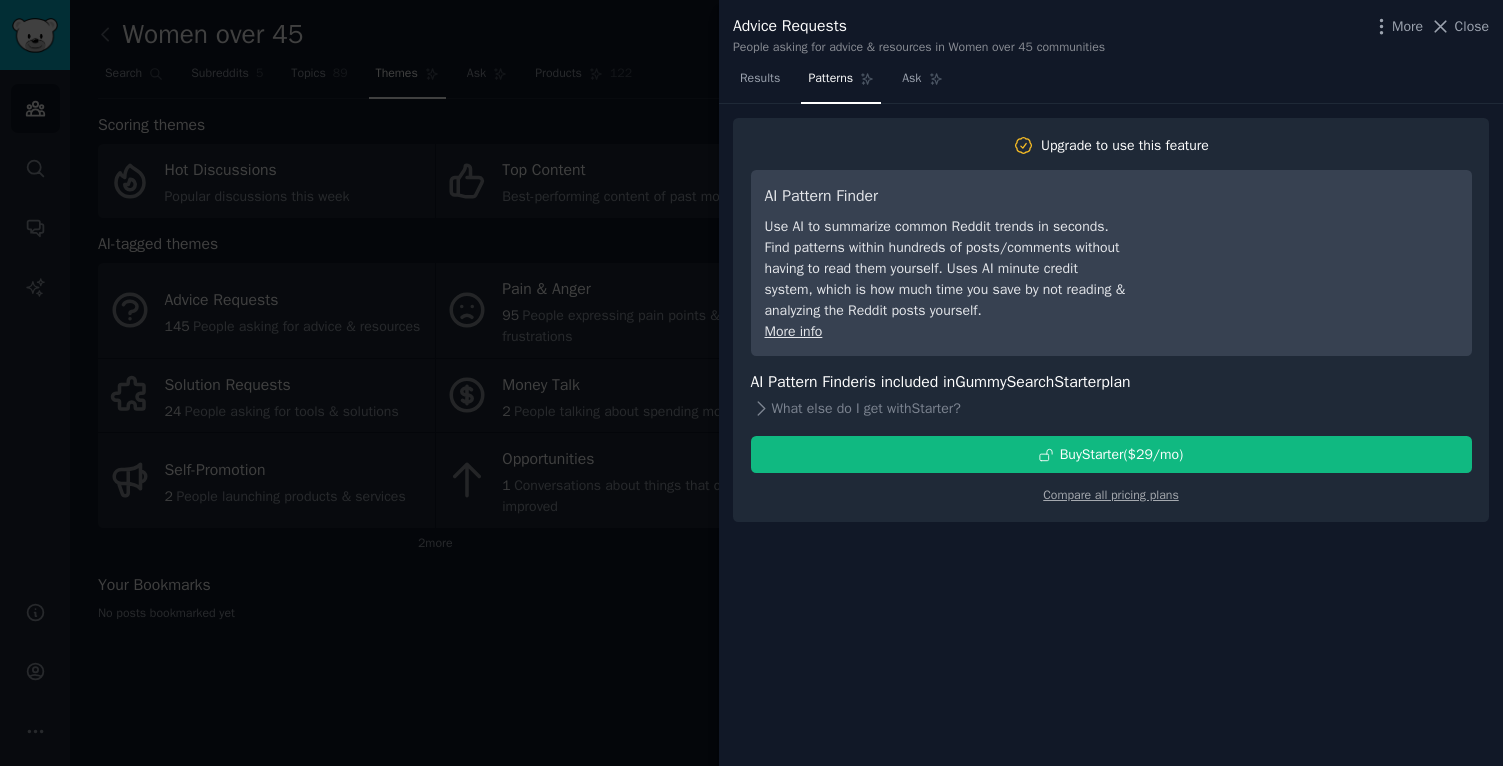 click at bounding box center (751, 383) 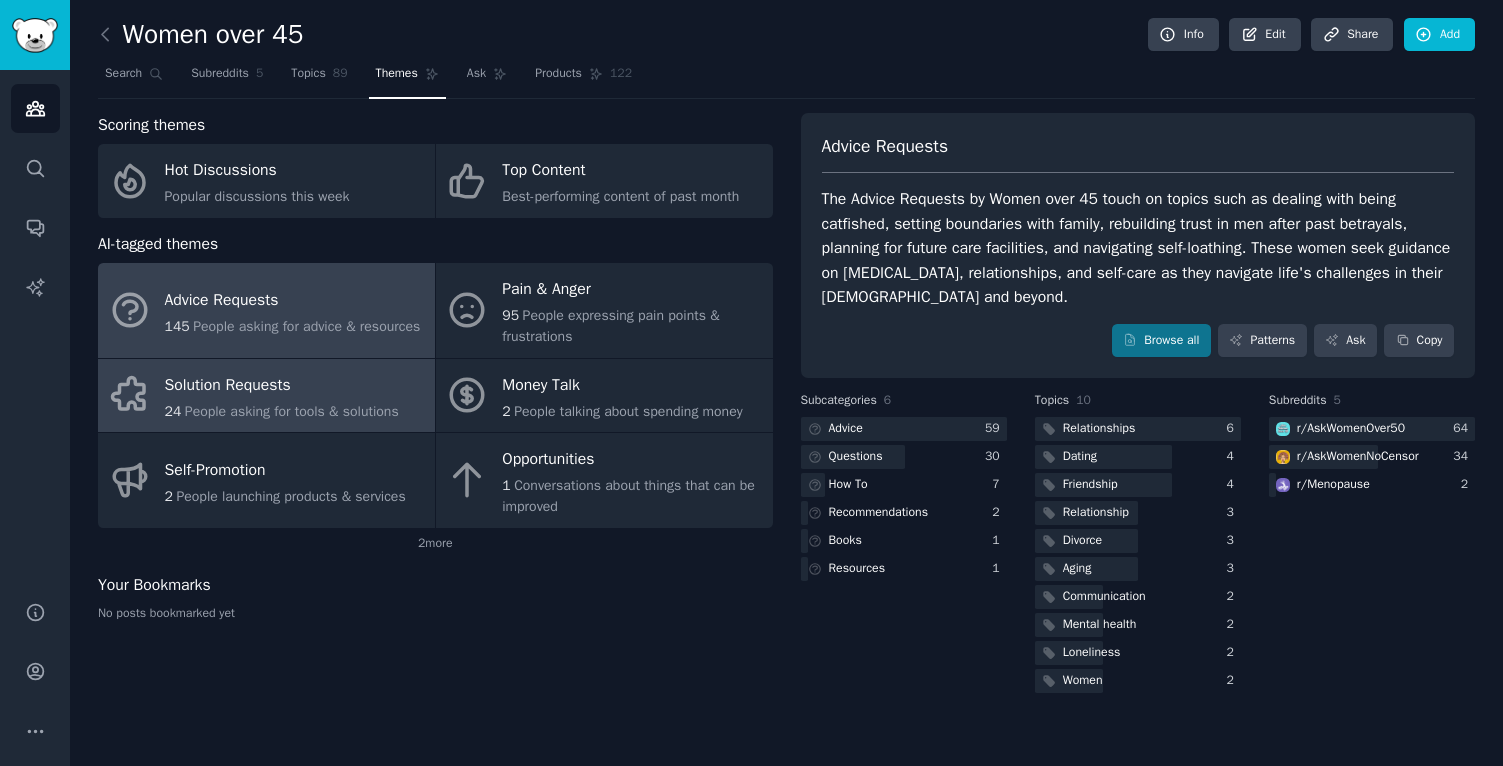 click on "24 People asking for tools & solutions" at bounding box center (282, 411) 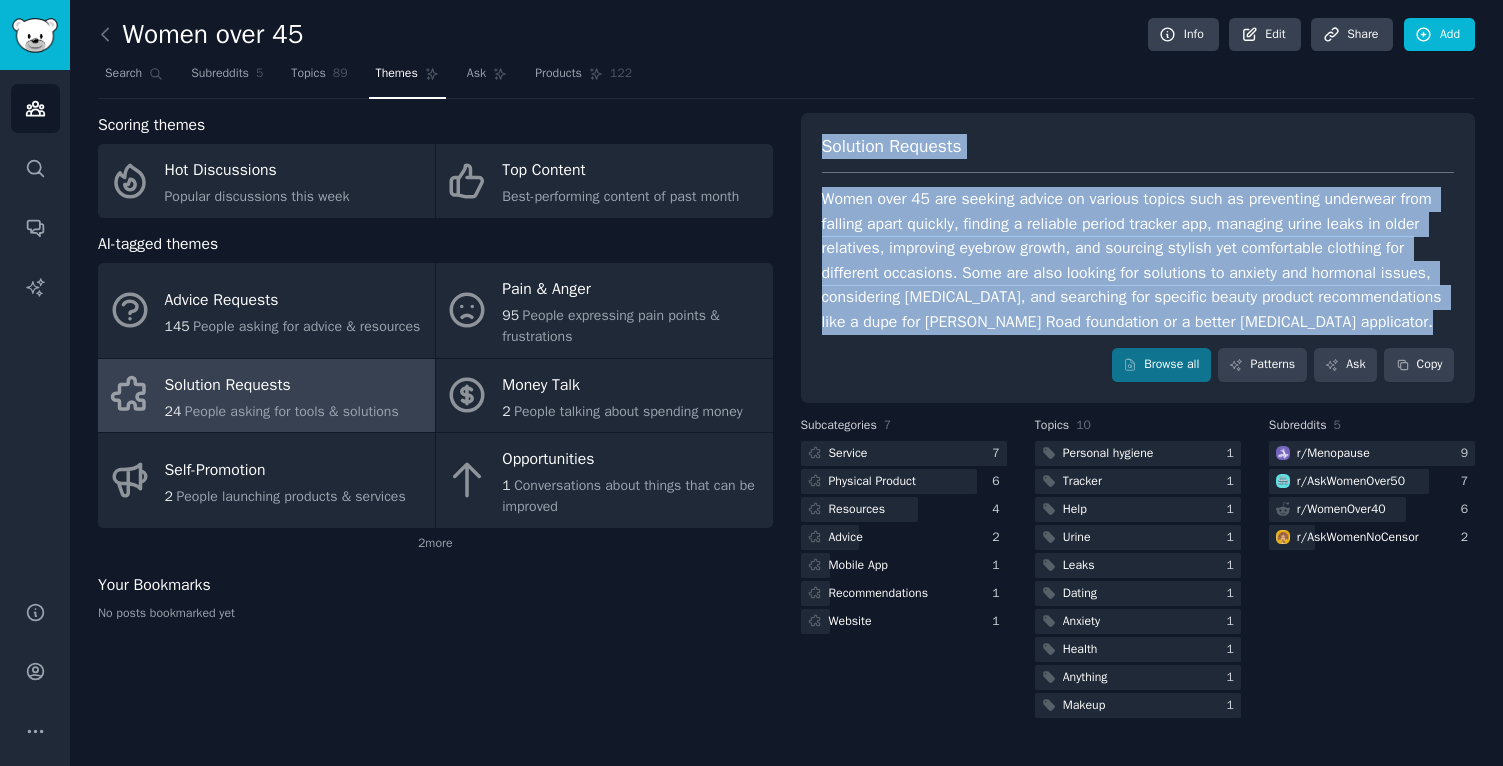 drag, startPoint x: 1450, startPoint y: 319, endPoint x: 807, endPoint y: 143, distance: 666.6521 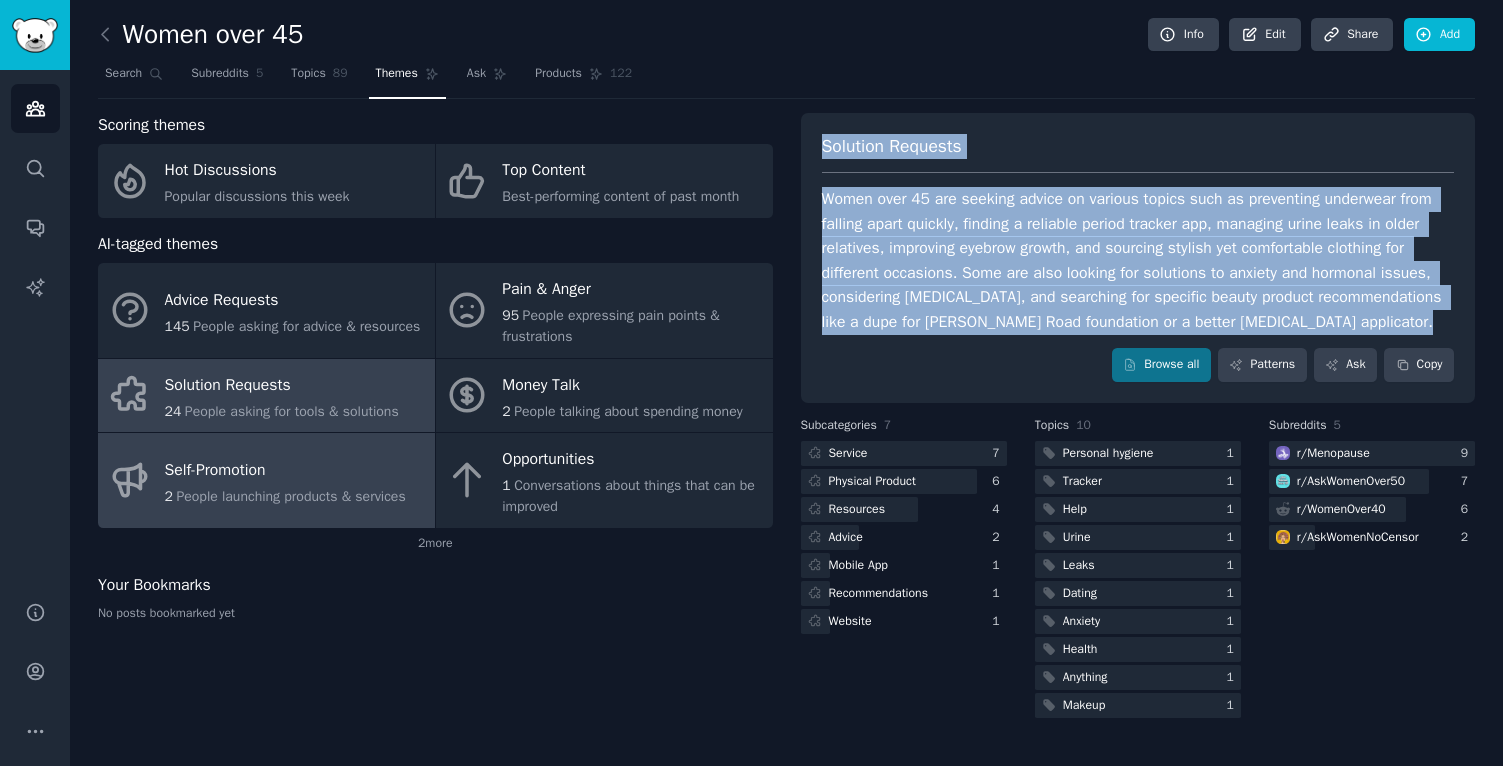 click on "Self-Promotion" at bounding box center [285, 470] 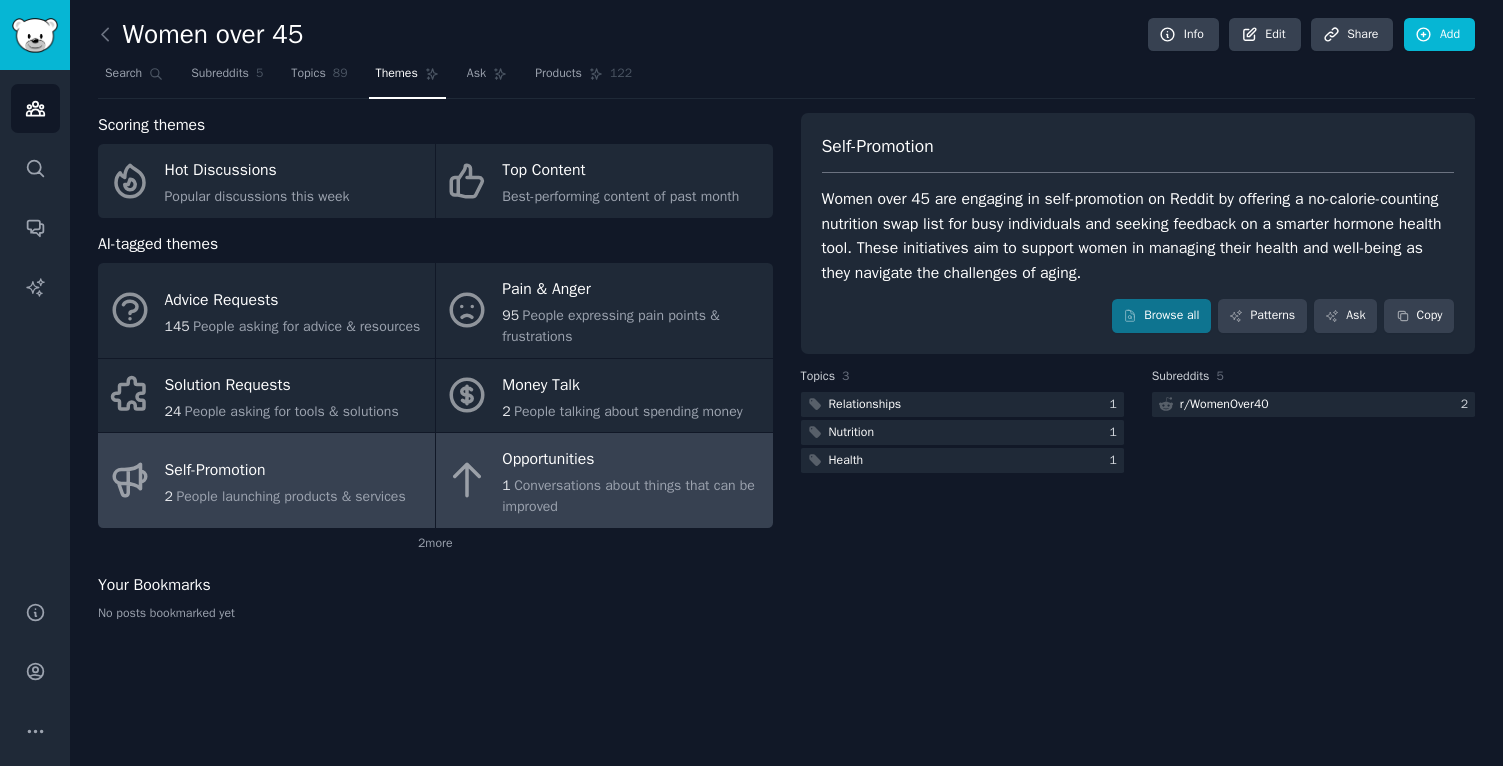 click on "1 Conversations about things that can be improved" at bounding box center (632, 496) 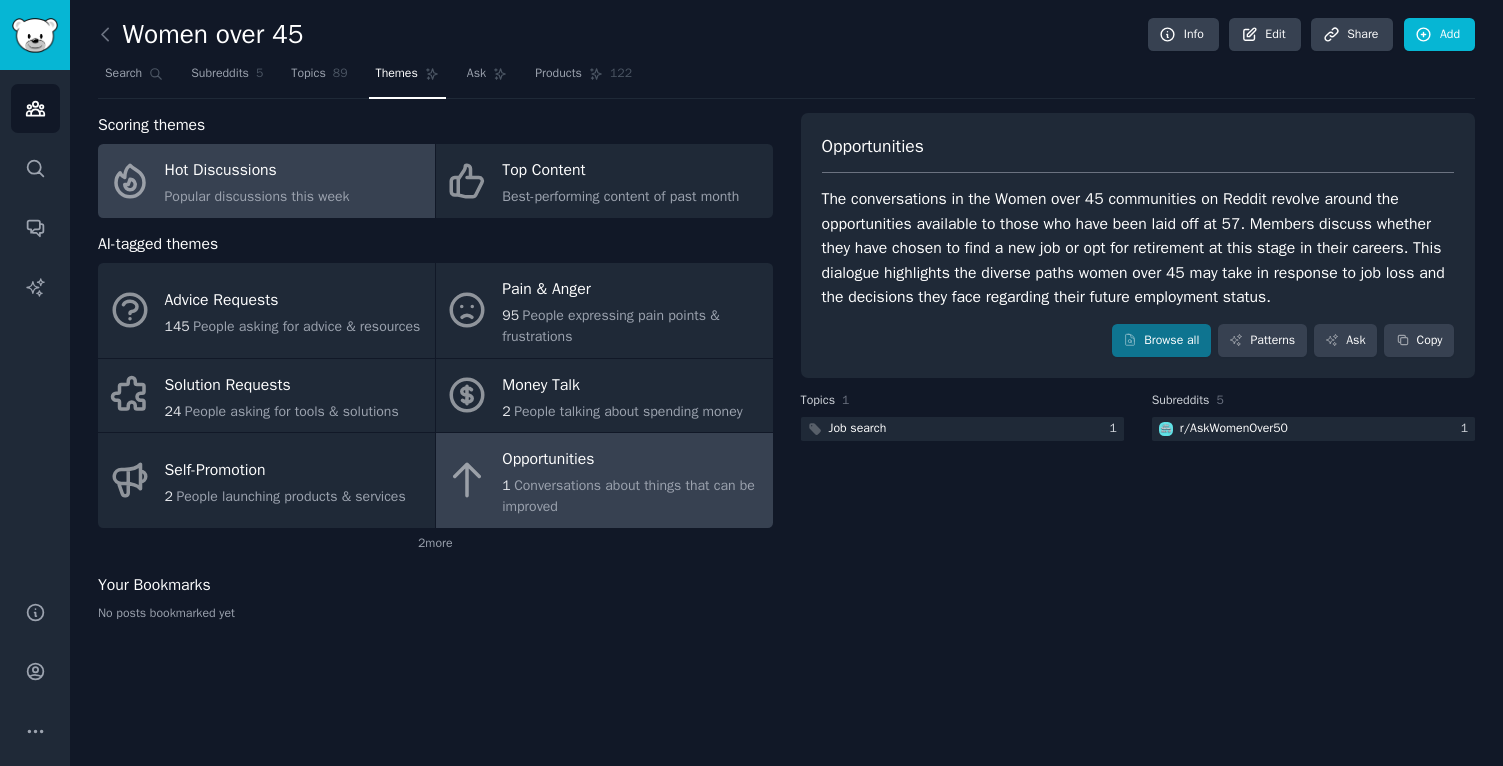 click on "Popular discussions this week" at bounding box center (257, 196) 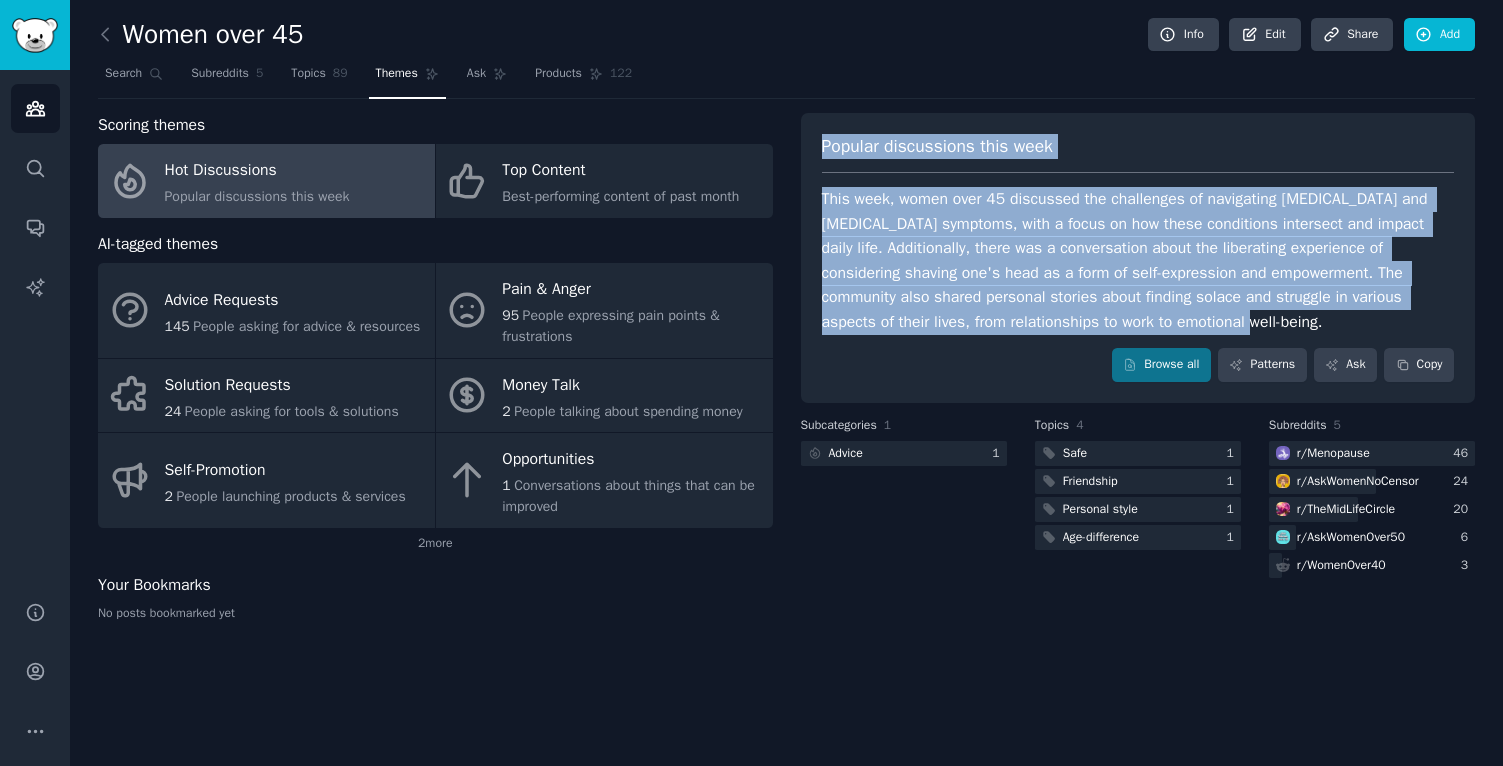 drag, startPoint x: 1371, startPoint y: 327, endPoint x: 819, endPoint y: 146, distance: 580.91736 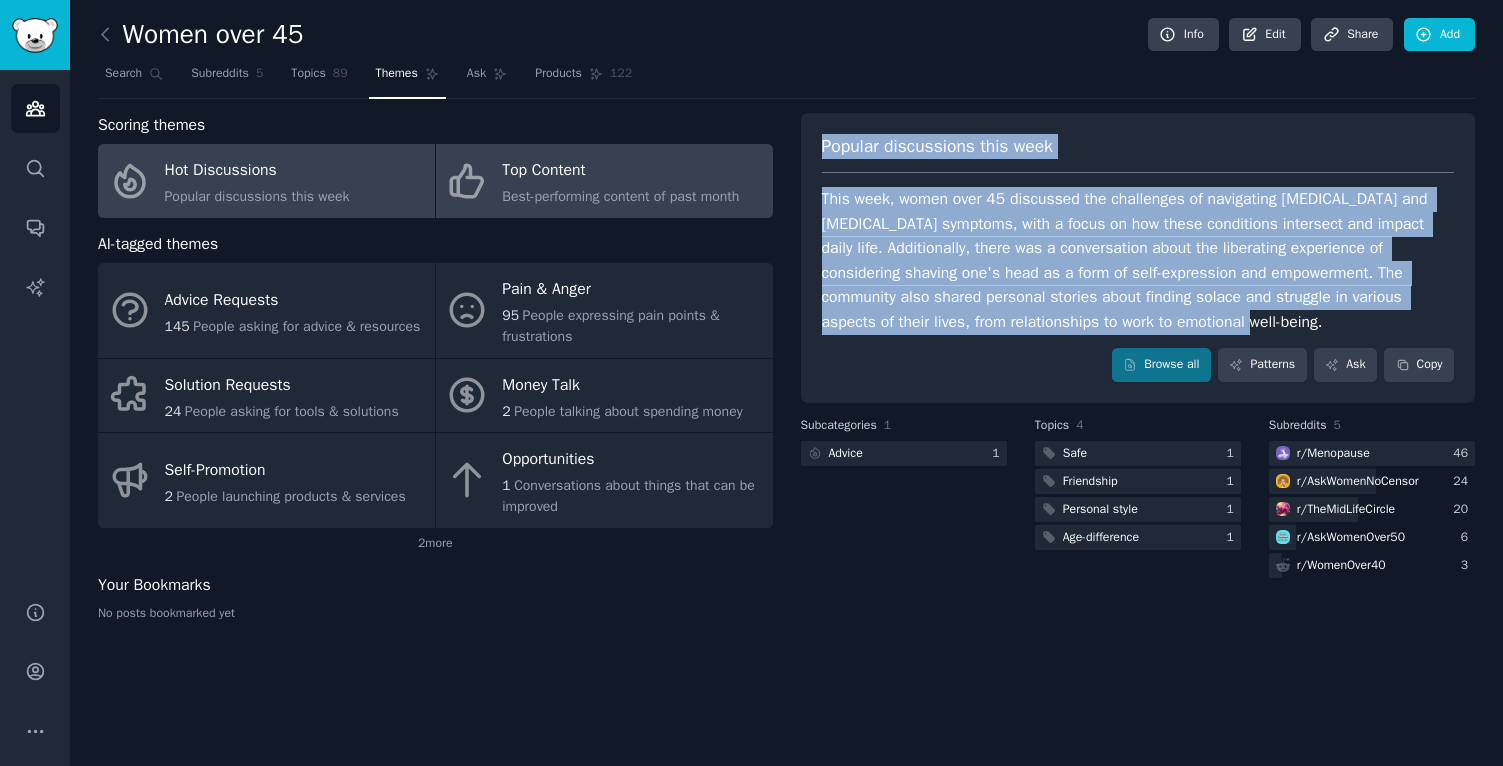 click on "Top Content" at bounding box center (620, 171) 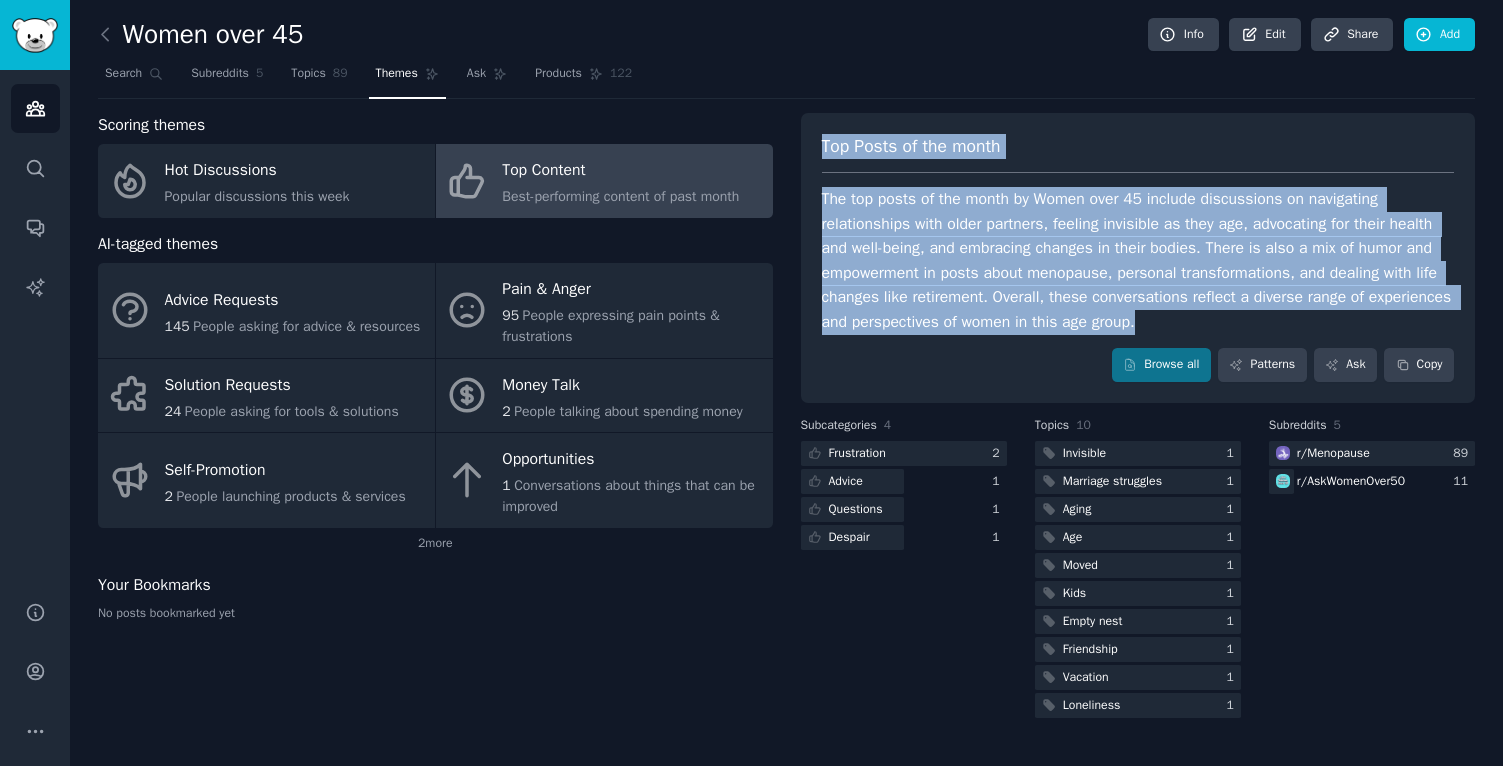 drag, startPoint x: 1258, startPoint y: 321, endPoint x: 807, endPoint y: 147, distance: 483.4015 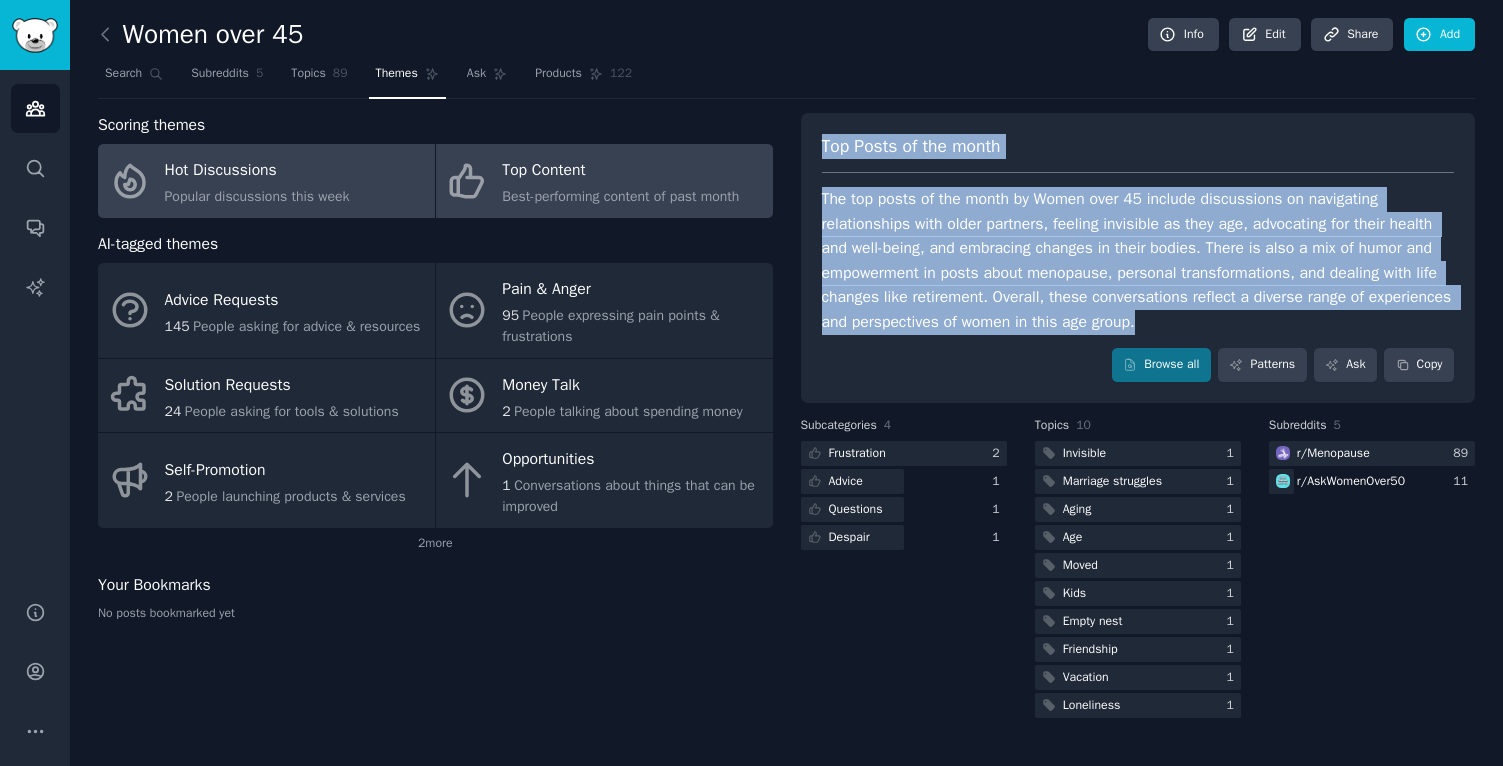 click on "Hot Discussions" at bounding box center [257, 171] 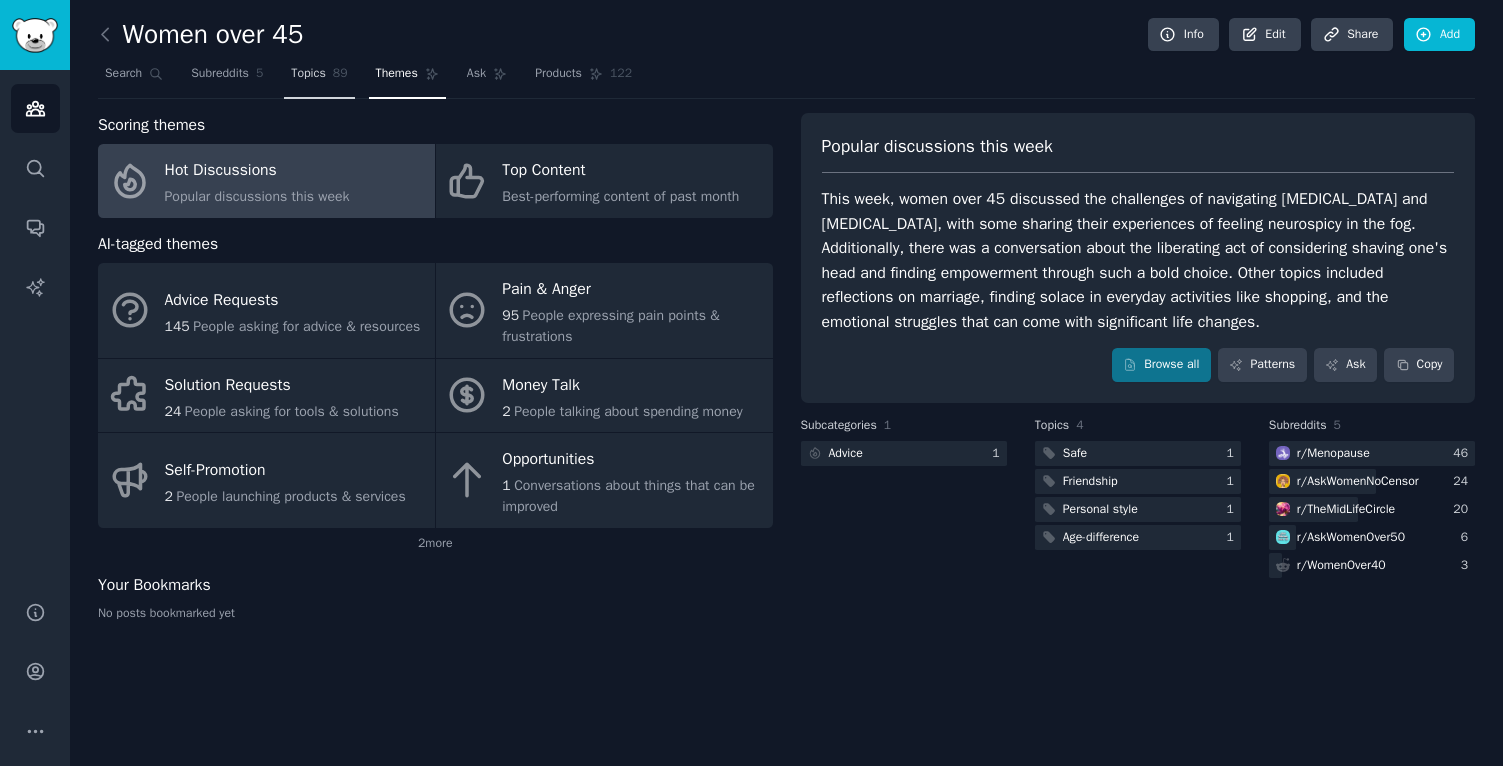 scroll, scrollTop: 0, scrollLeft: 0, axis: both 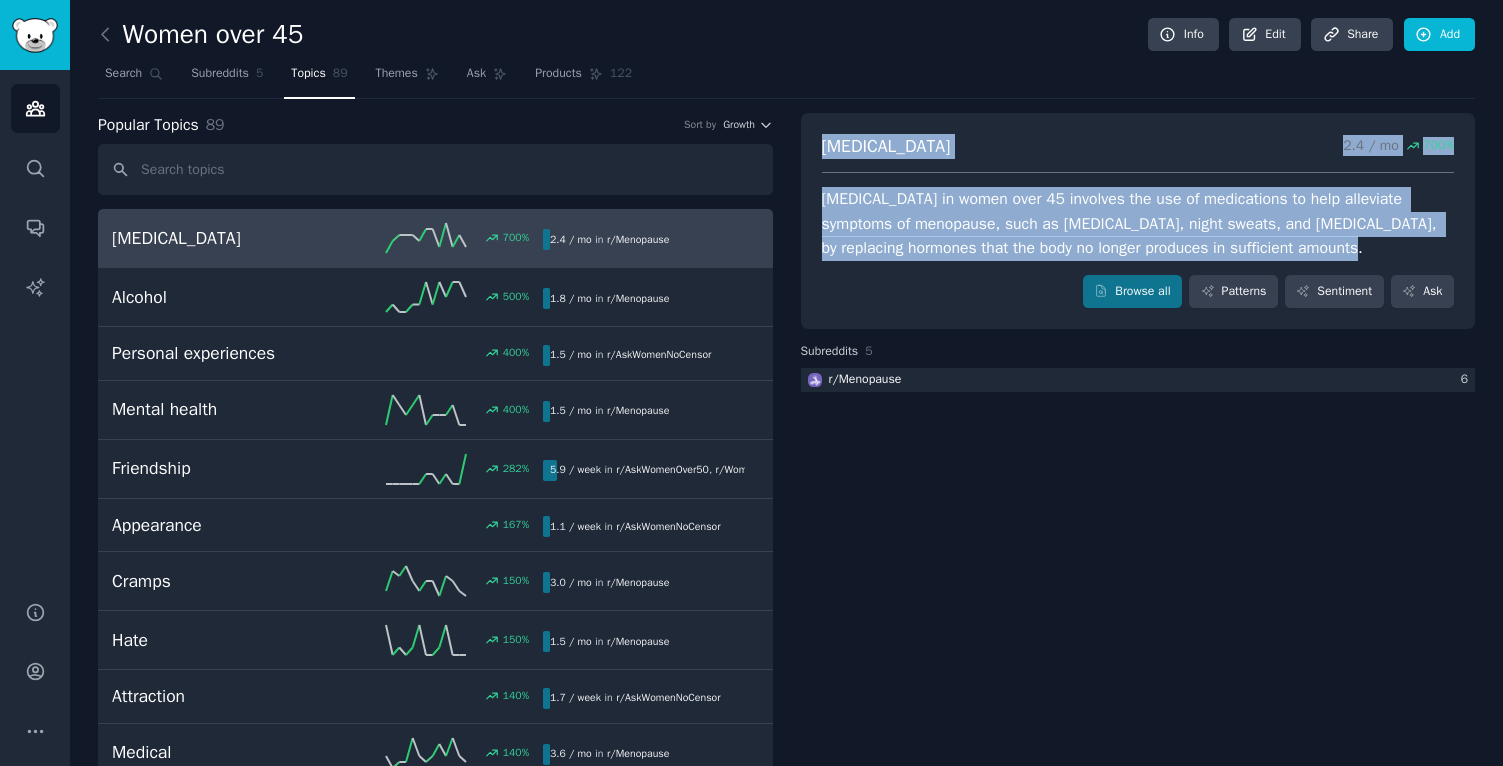 drag, startPoint x: 1381, startPoint y: 249, endPoint x: 811, endPoint y: 146, distance: 579.2314 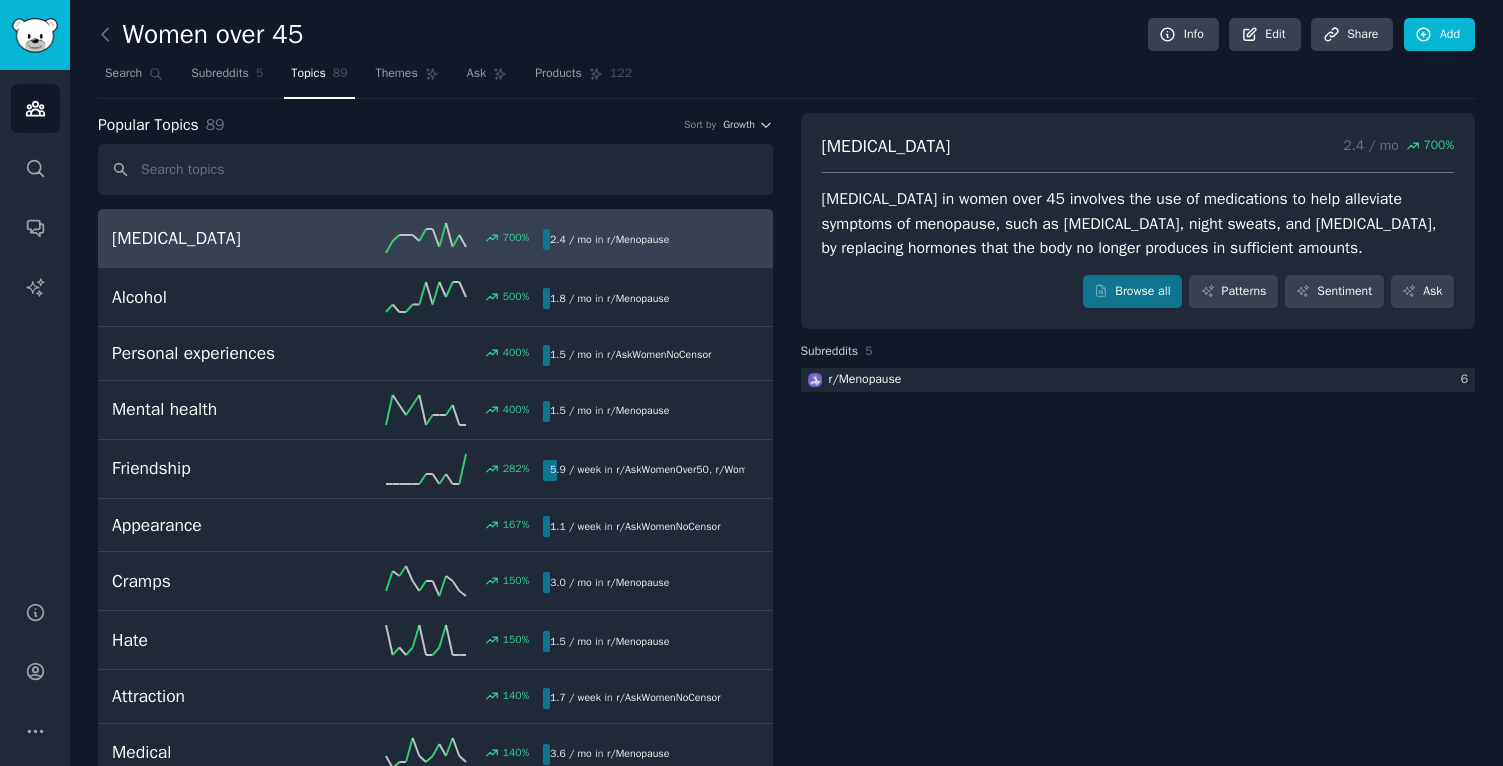 click on "[MEDICAL_DATA] 2.4 / mo 700 % [MEDICAL_DATA] in women over 45 involves the use of medications to help alleviate symptoms of menopause, such as [MEDICAL_DATA], night sweats, and [MEDICAL_DATA], by replacing hormones that the body no longer produces in sufficient amounts. Browse all Patterns Sentiment Ask Subreddits 5  r/ Menopause 6" at bounding box center (1138, 2726) 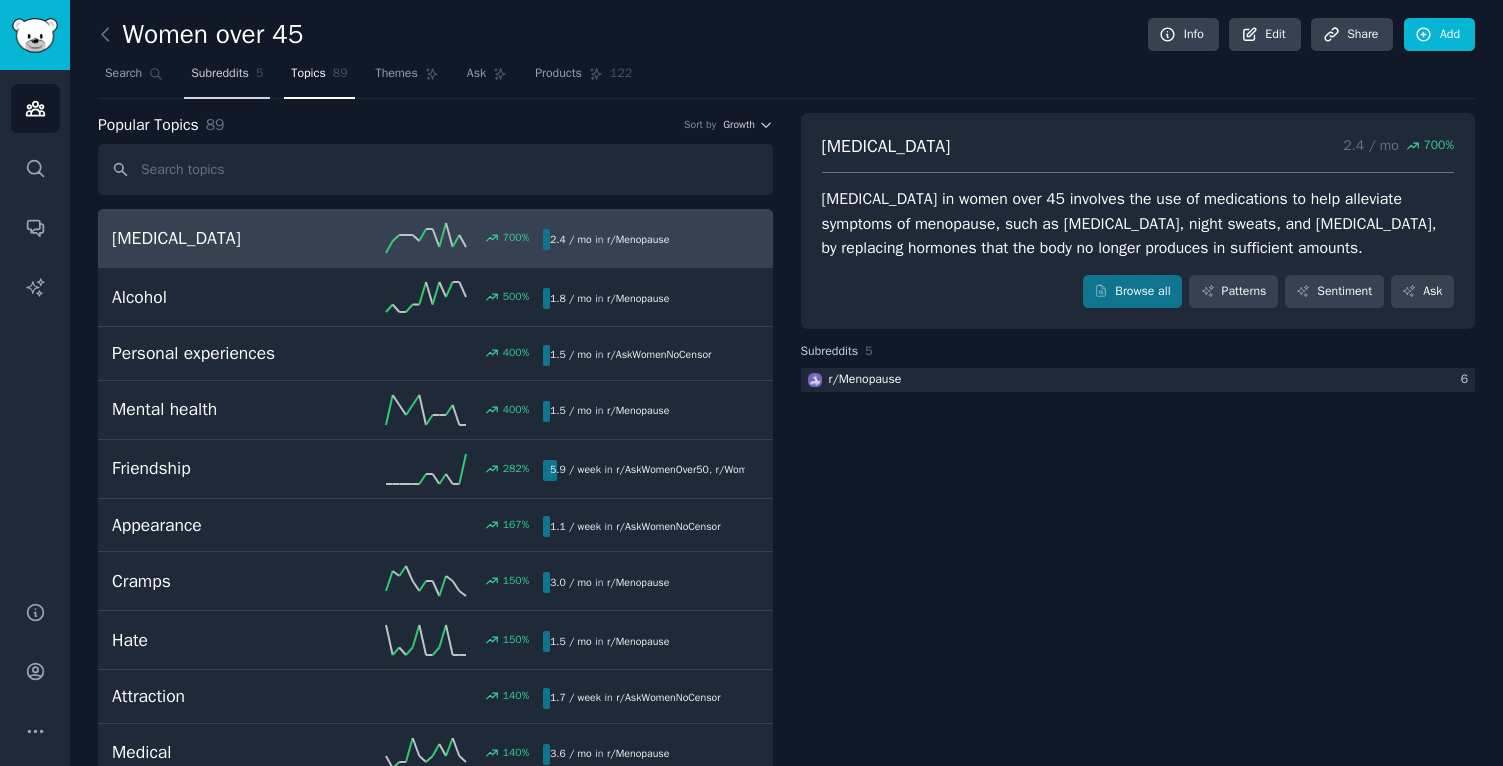 scroll, scrollTop: 0, scrollLeft: 0, axis: both 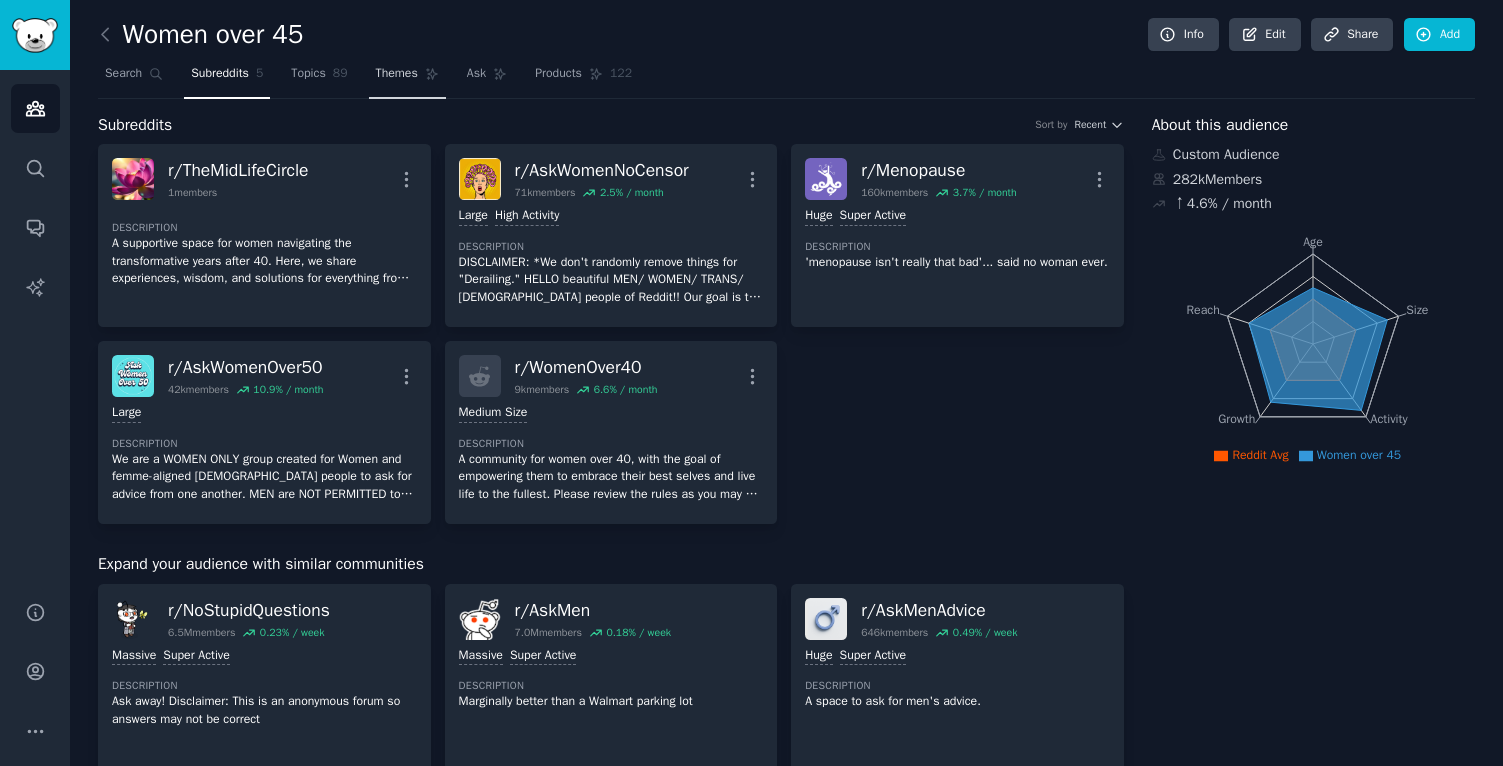 click on "Themes" at bounding box center (397, 74) 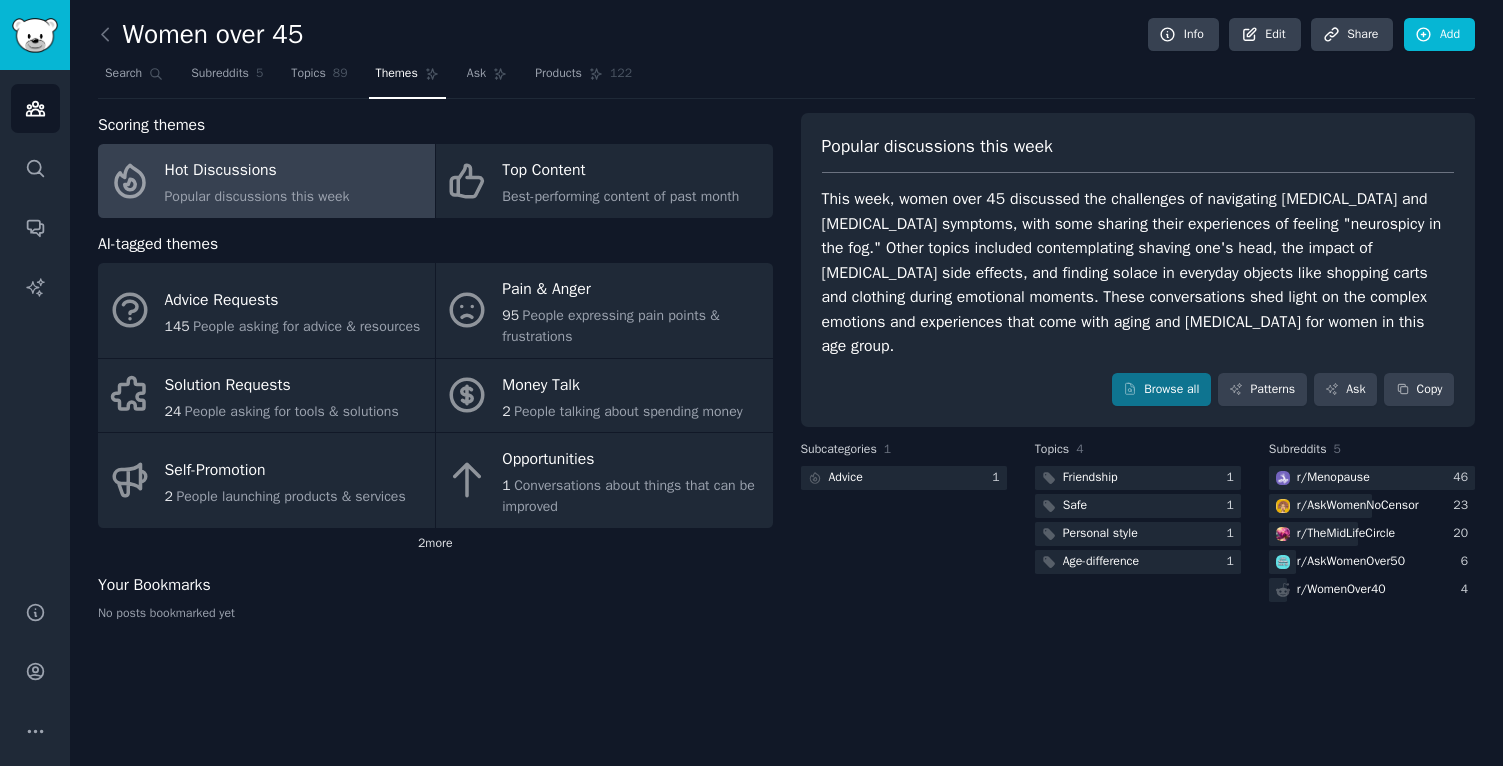 click on "2  more" 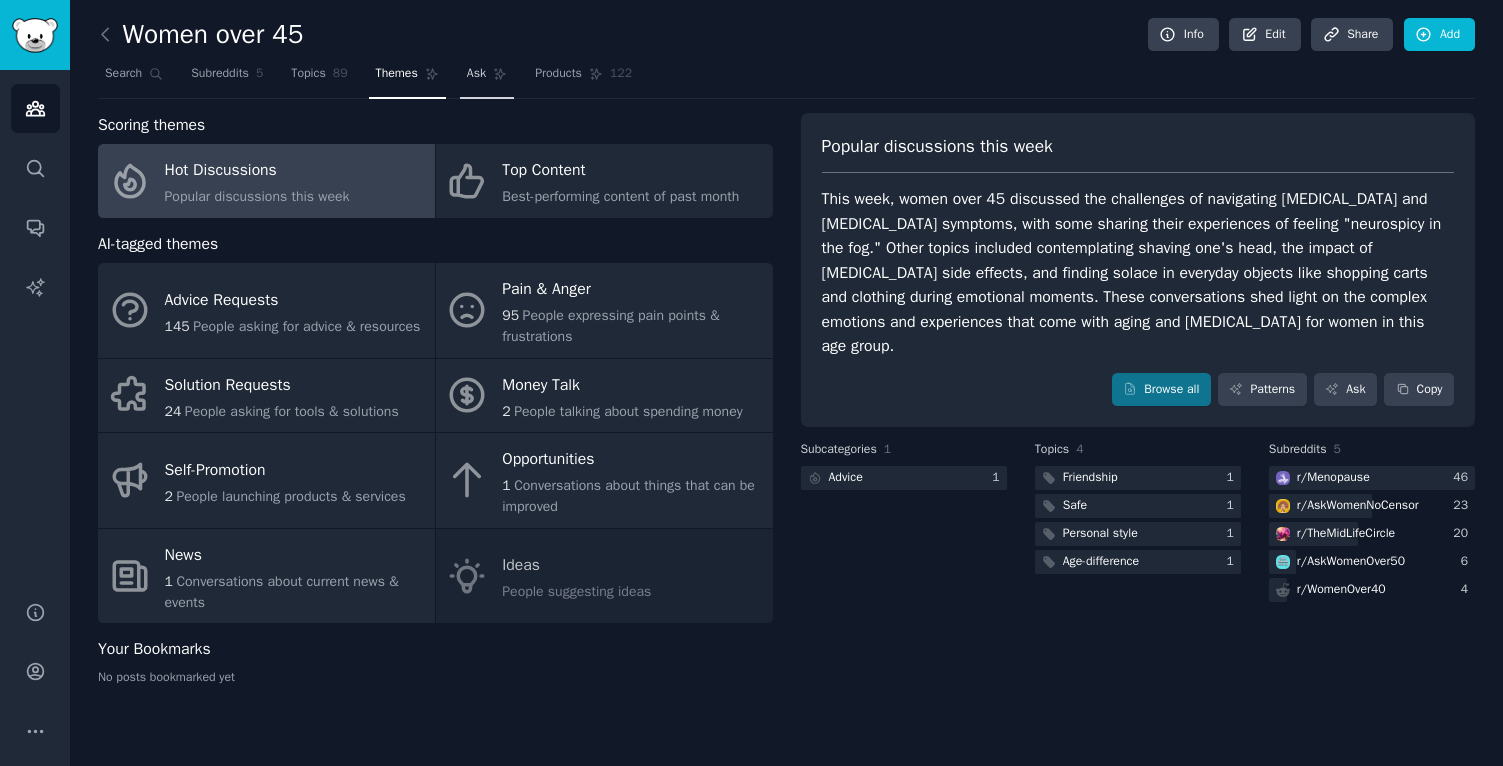 click on "Ask" at bounding box center (487, 78) 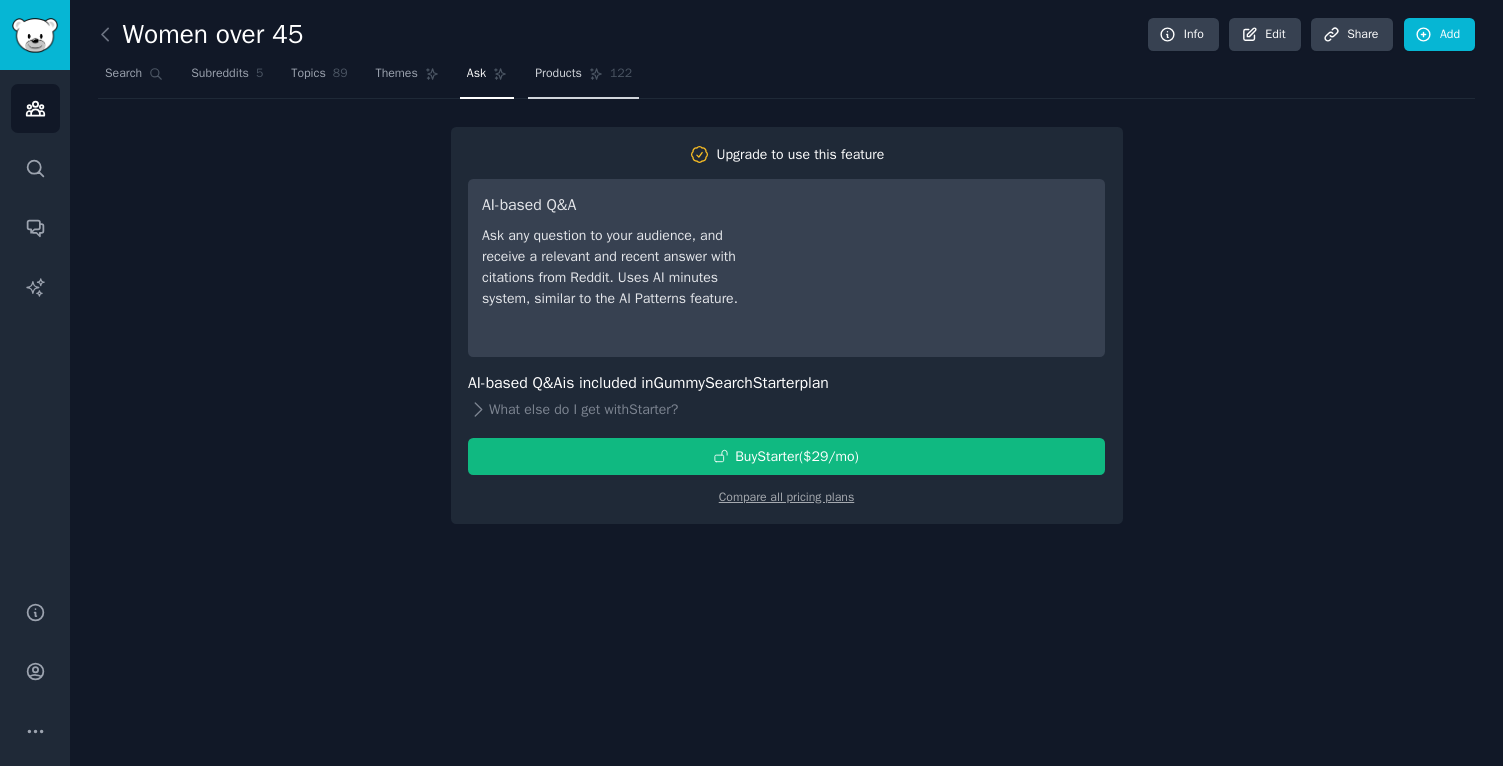 click on "Products 122" at bounding box center [583, 78] 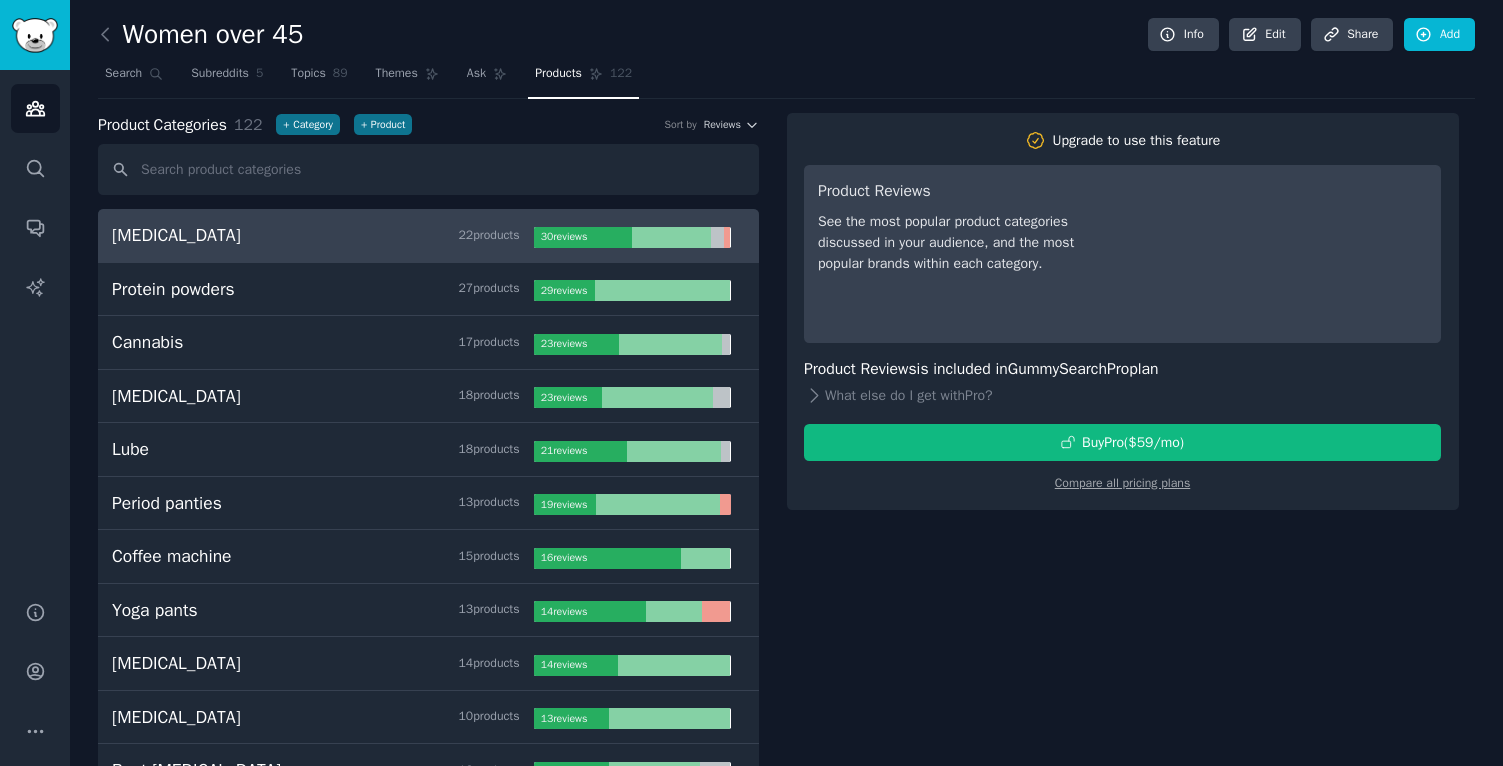 scroll, scrollTop: 0, scrollLeft: 0, axis: both 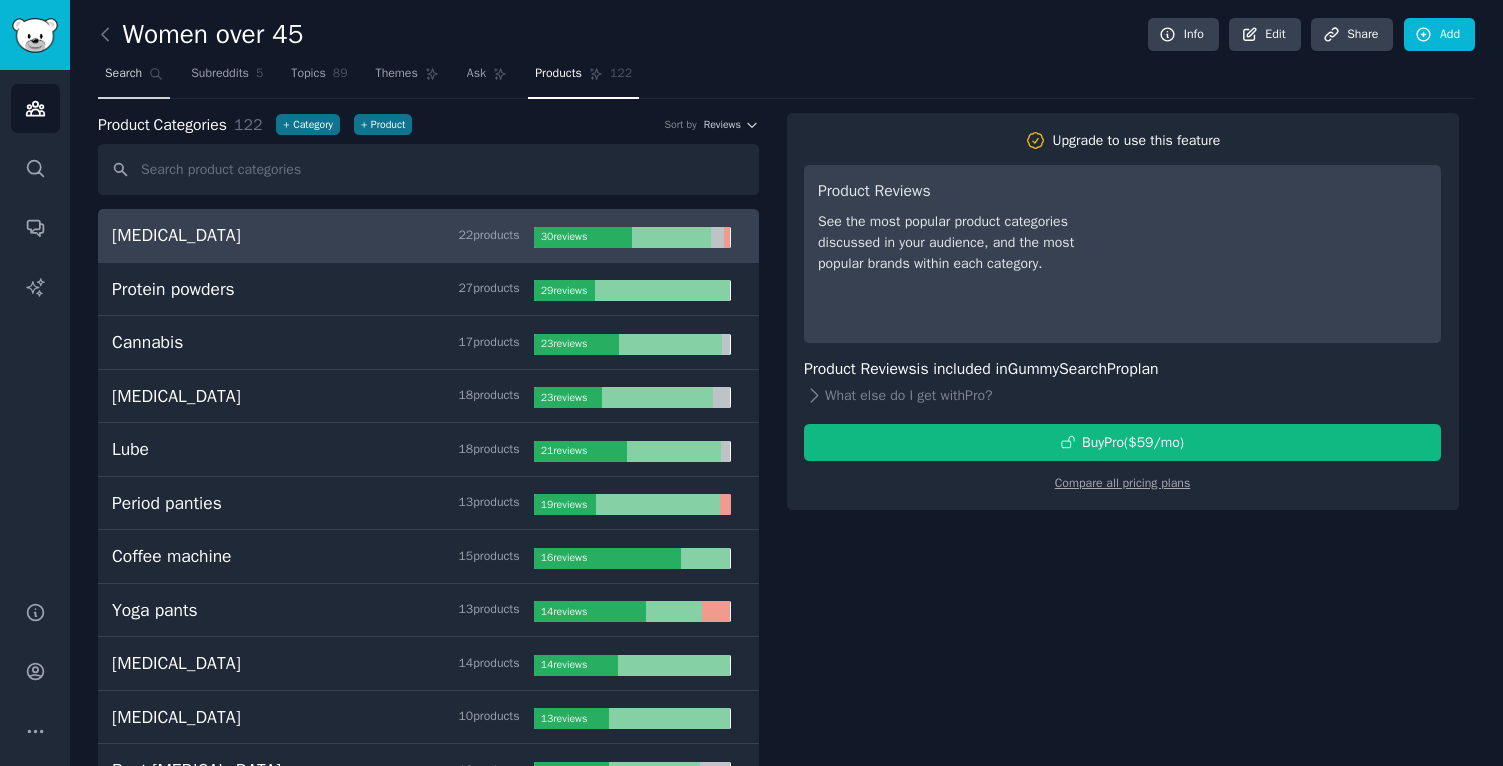 click on "Search" at bounding box center (123, 74) 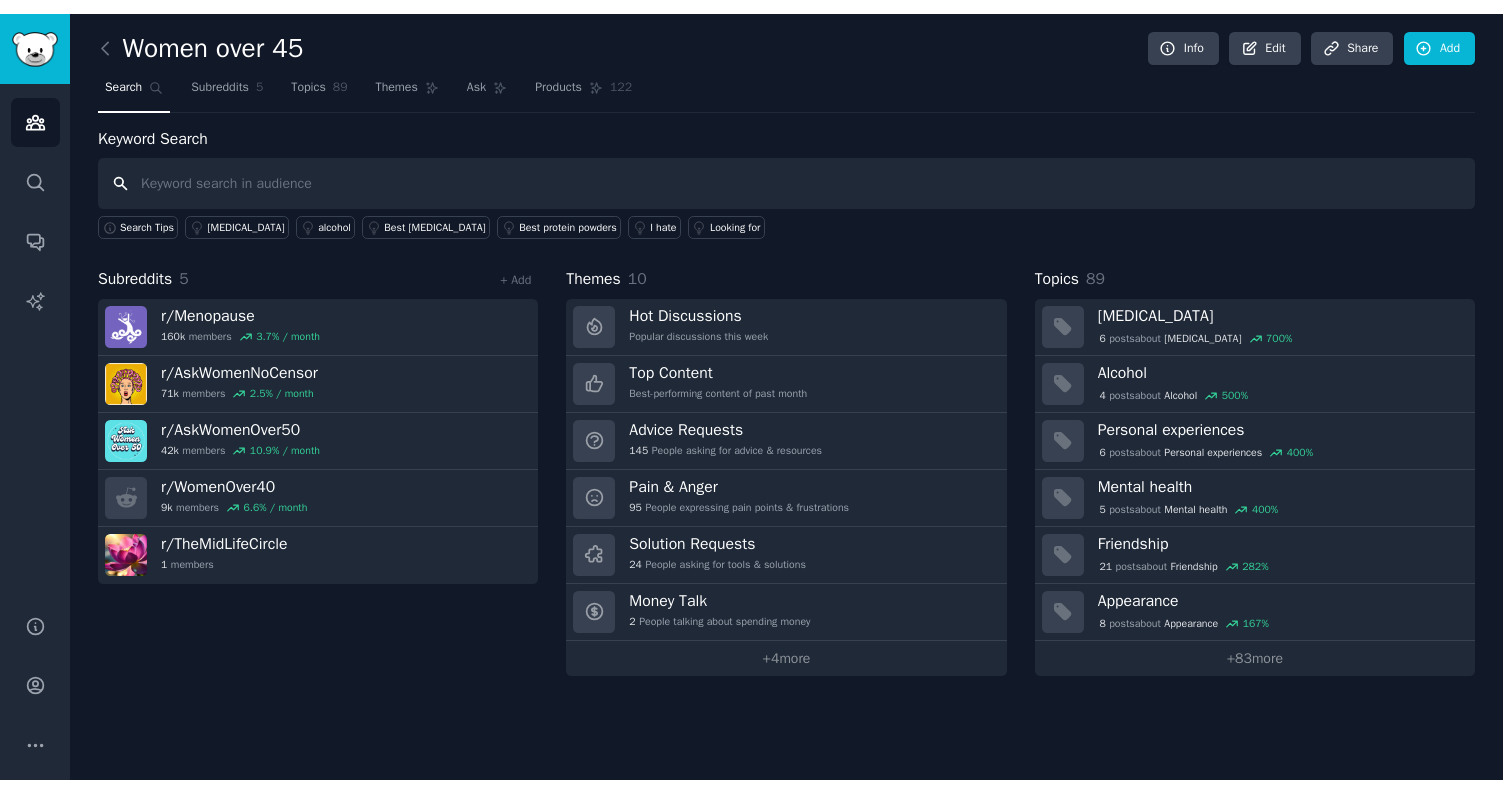 scroll, scrollTop: 0, scrollLeft: 0, axis: both 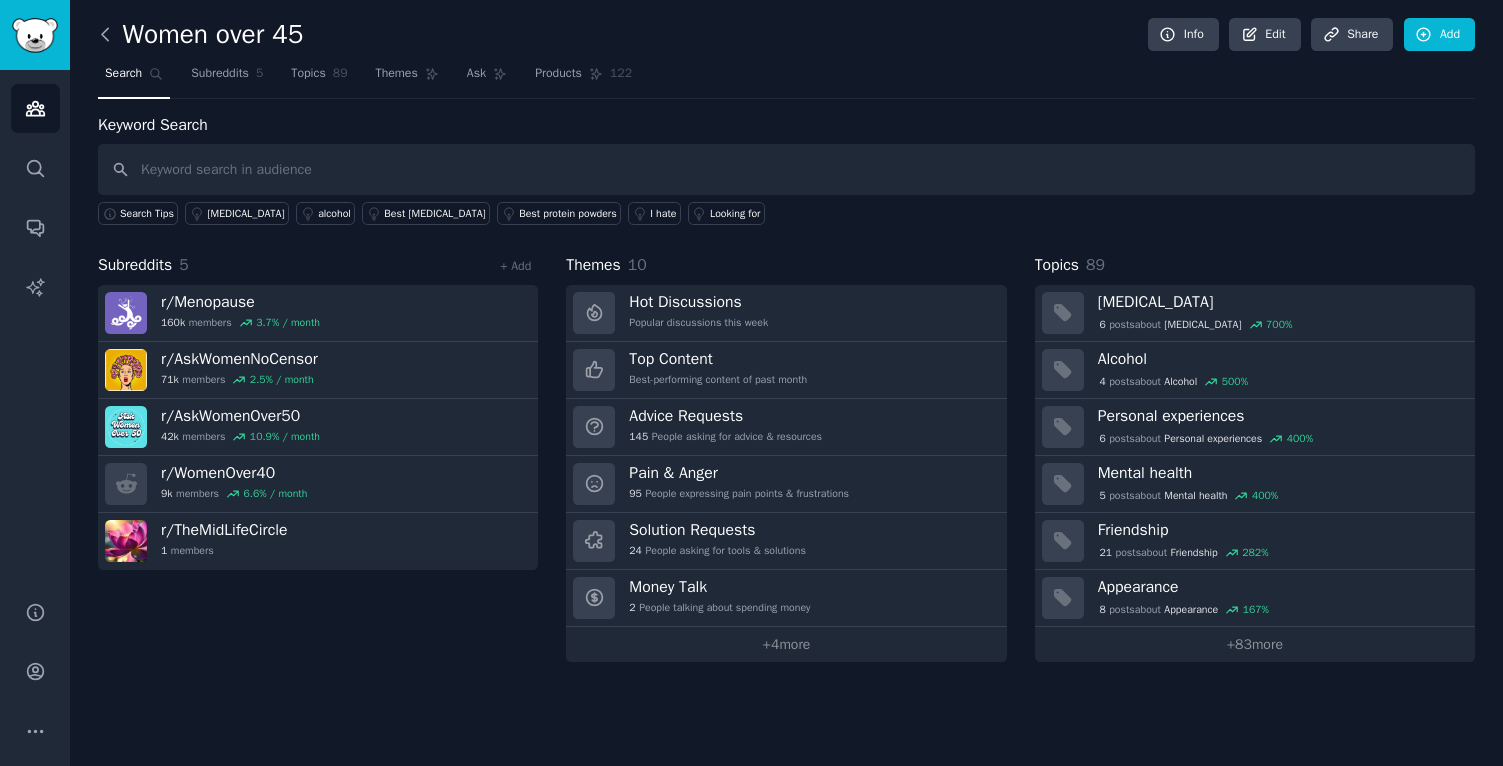 click 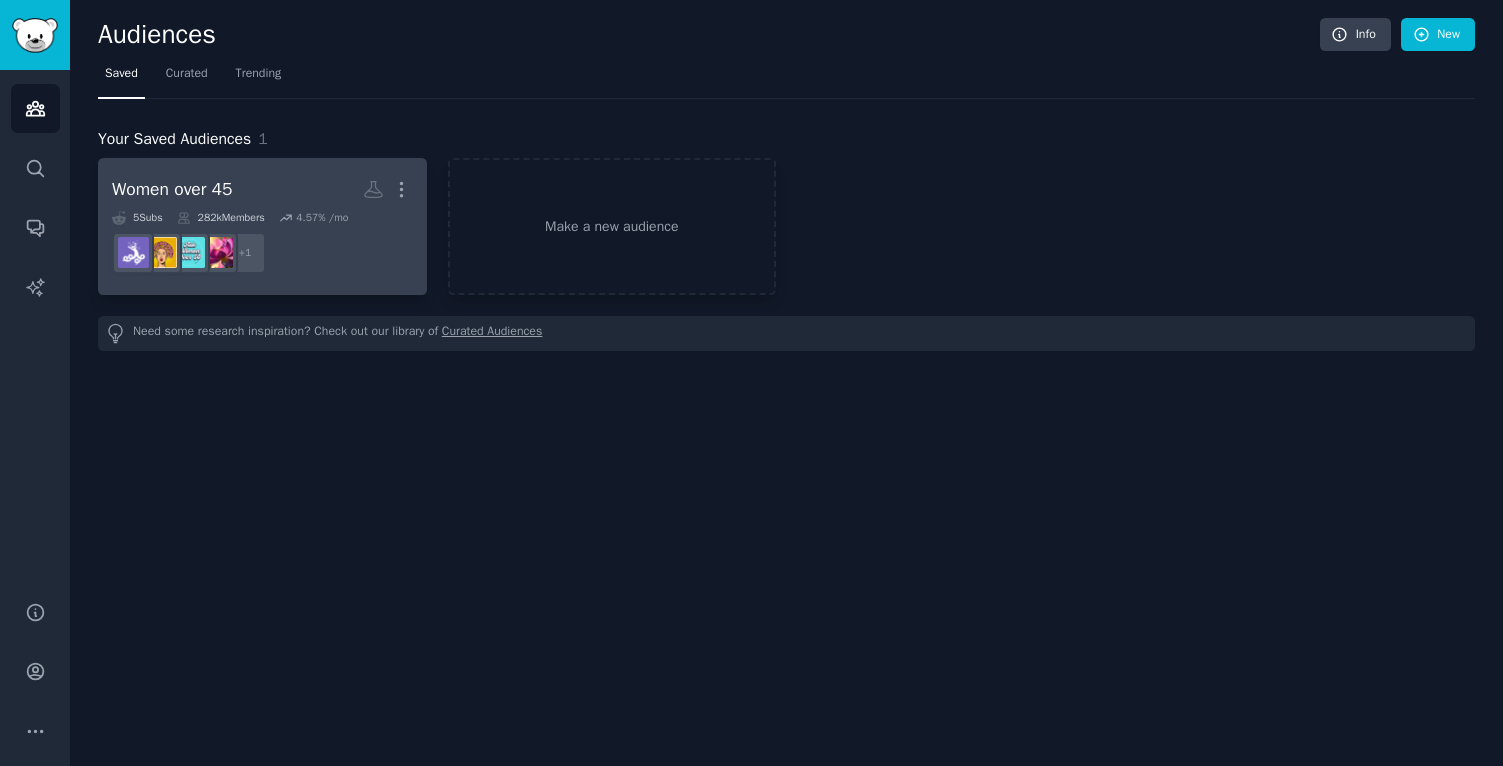 click on "r/WomenOver40 + 1" at bounding box center [262, 253] 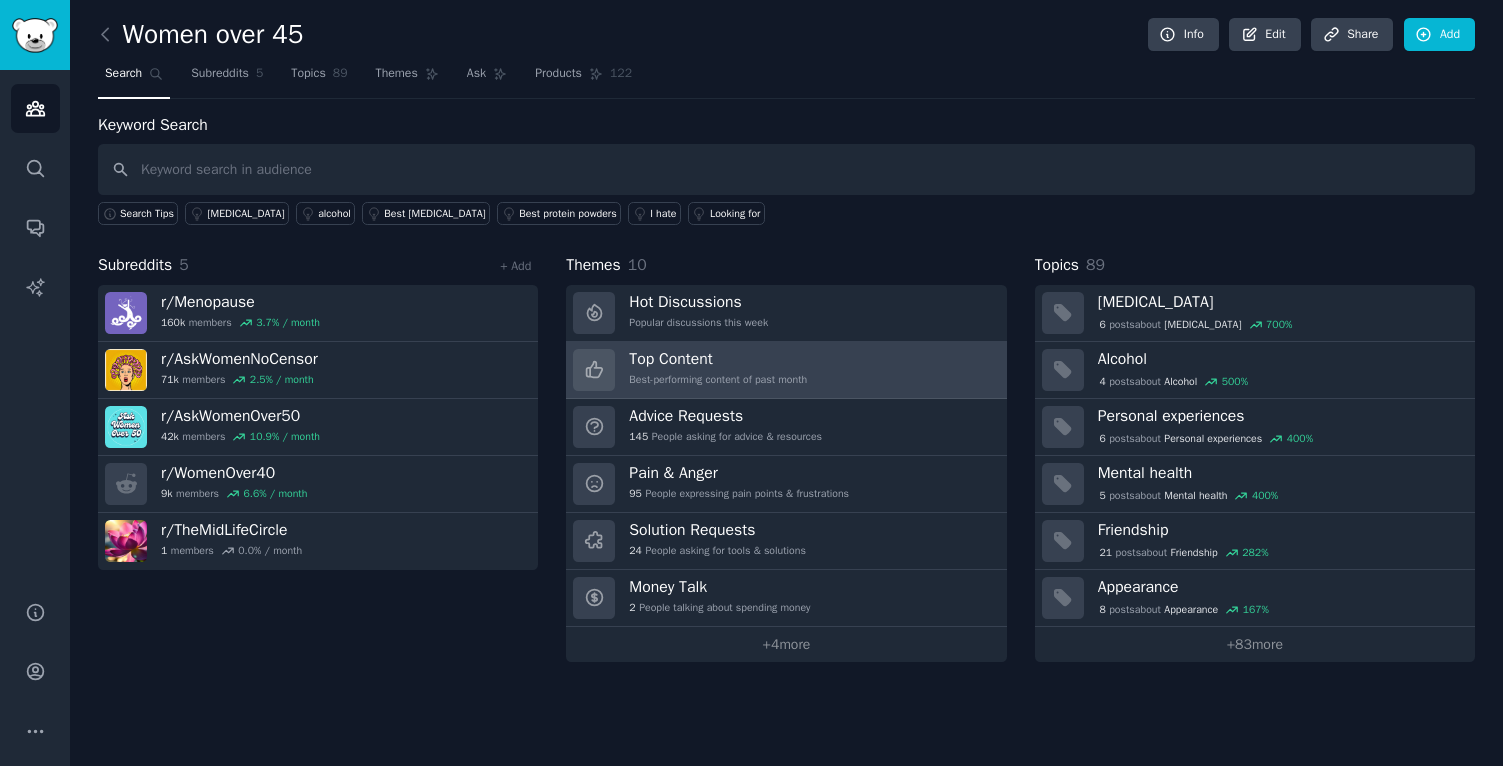 click on "Best-performing content of past month" at bounding box center (718, 380) 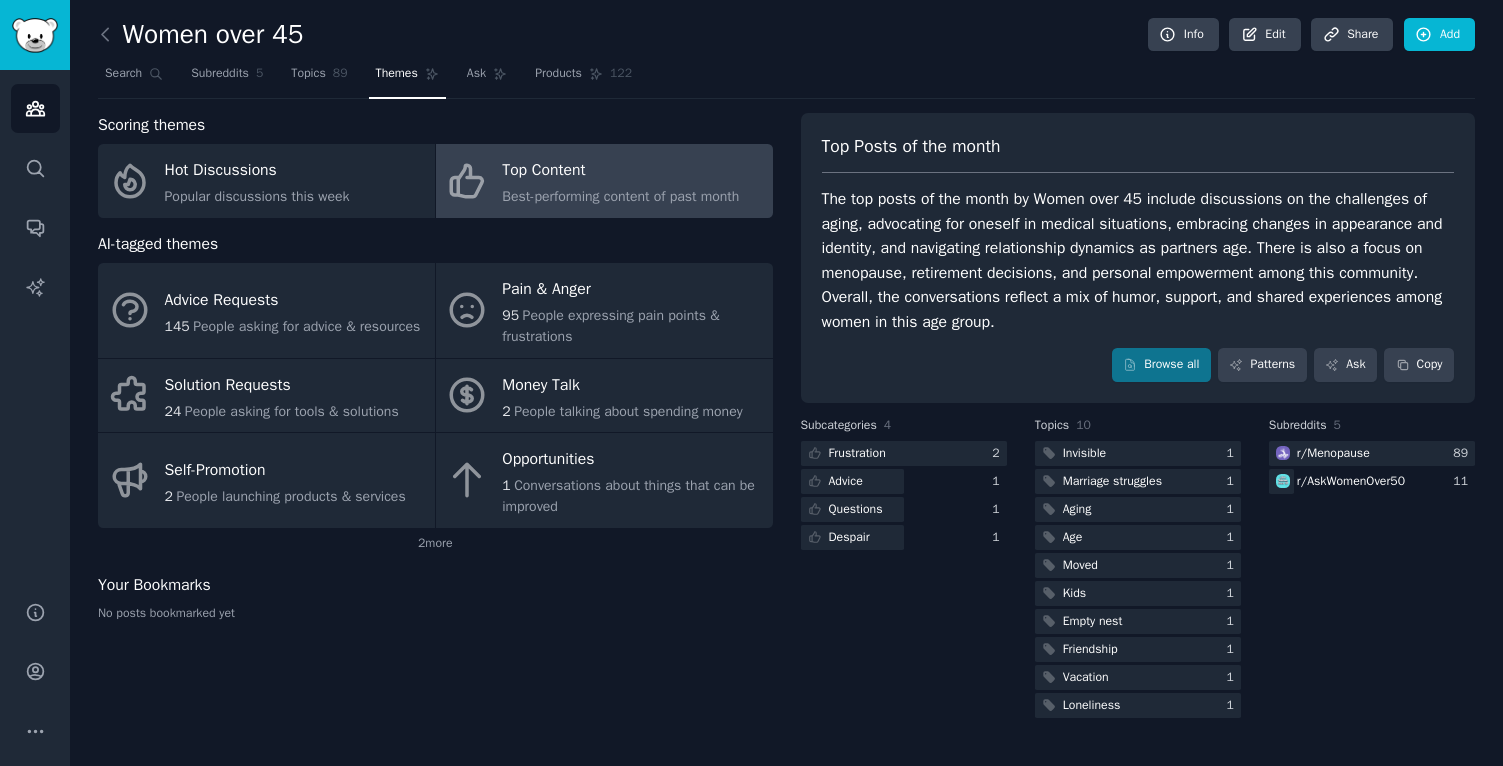 click on "Best-performing content of past month" 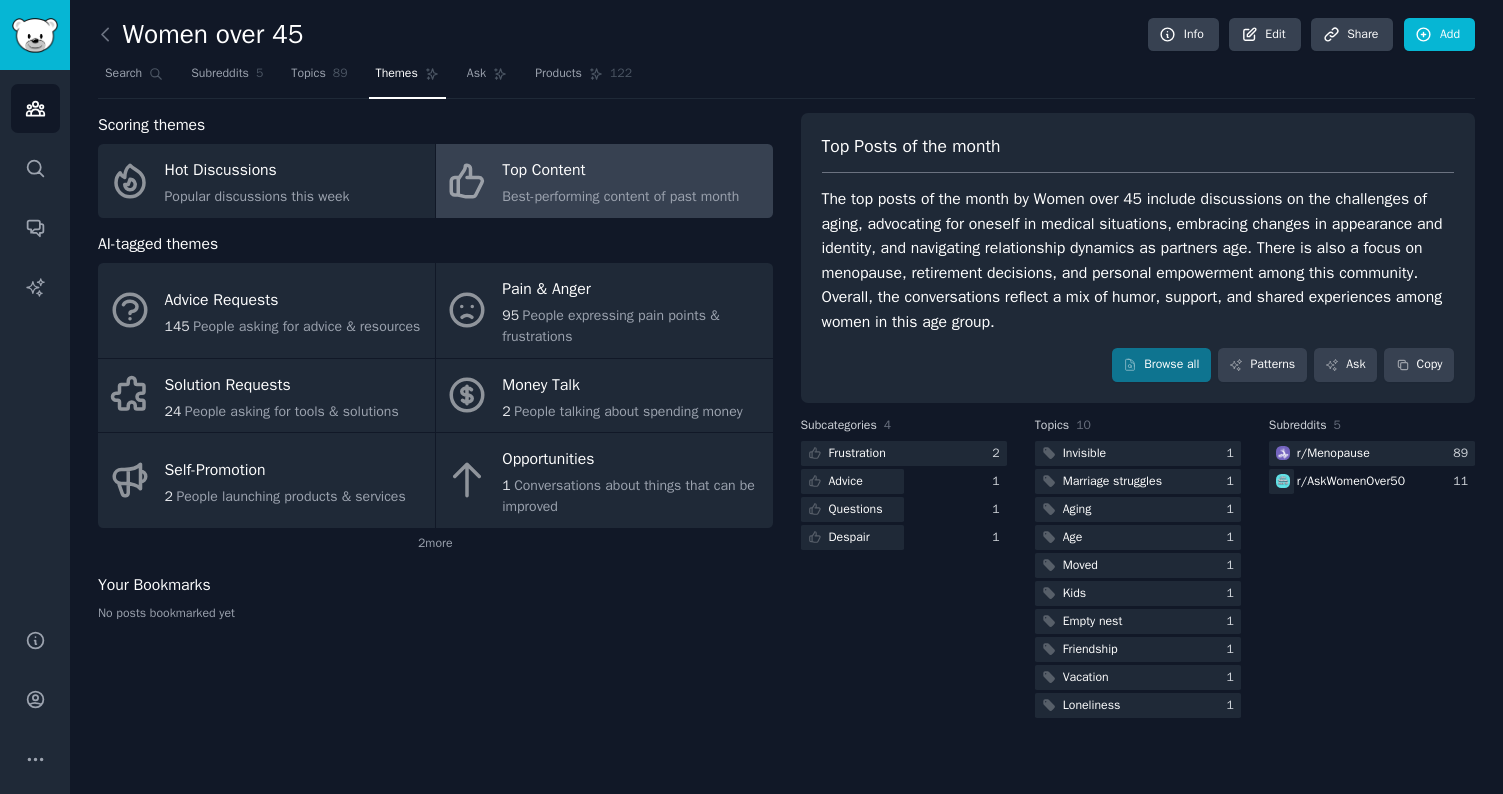click on "Scoring themes Hot Discussions Popular discussions this week Top Content Best-performing content of past month AI-tagged themes Advice Requests 145 People asking for advice & resources Pain & Anger 95 People expressing pain points & frustrations Solution Requests 24 People asking for tools & solutions Money Talk 2 People talking about spending money Self-Promotion 2 People launching products & services Opportunities 1 Conversations about things that can be improved 2  more Your Bookmarks No posts bookmarked yet" at bounding box center [435, 417] 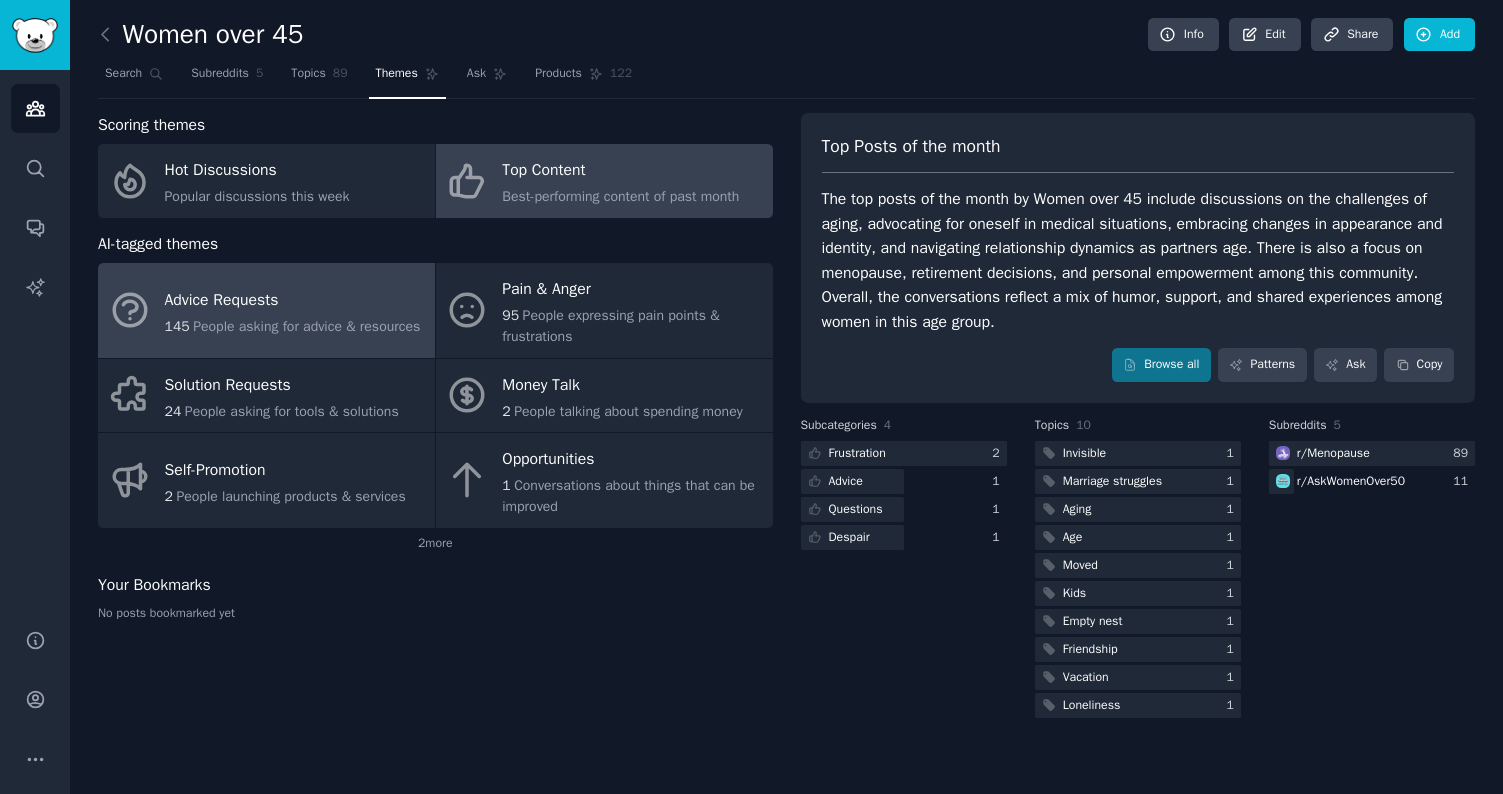 scroll, scrollTop: 0, scrollLeft: 0, axis: both 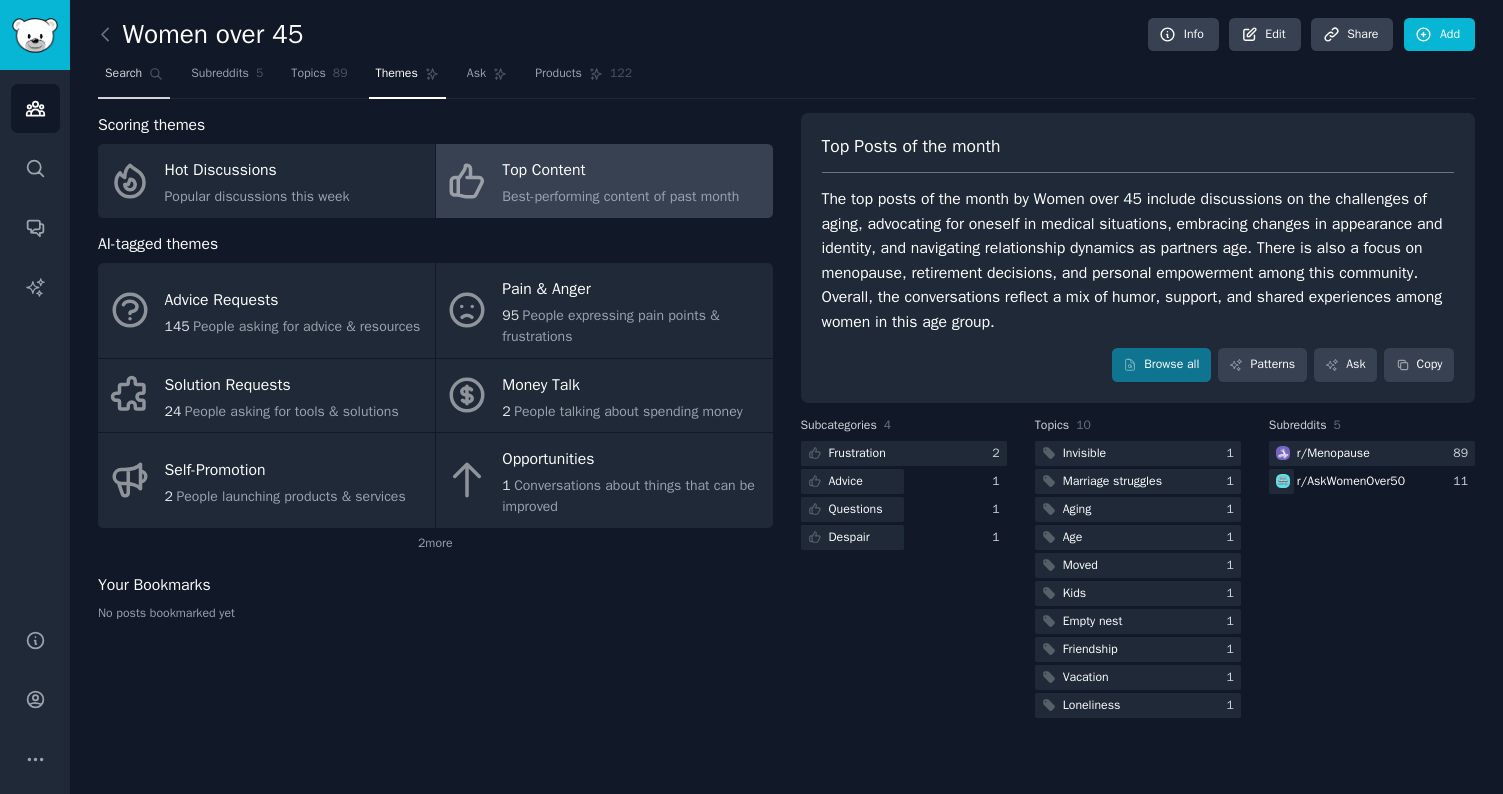 click on "Search" at bounding box center (123, 74) 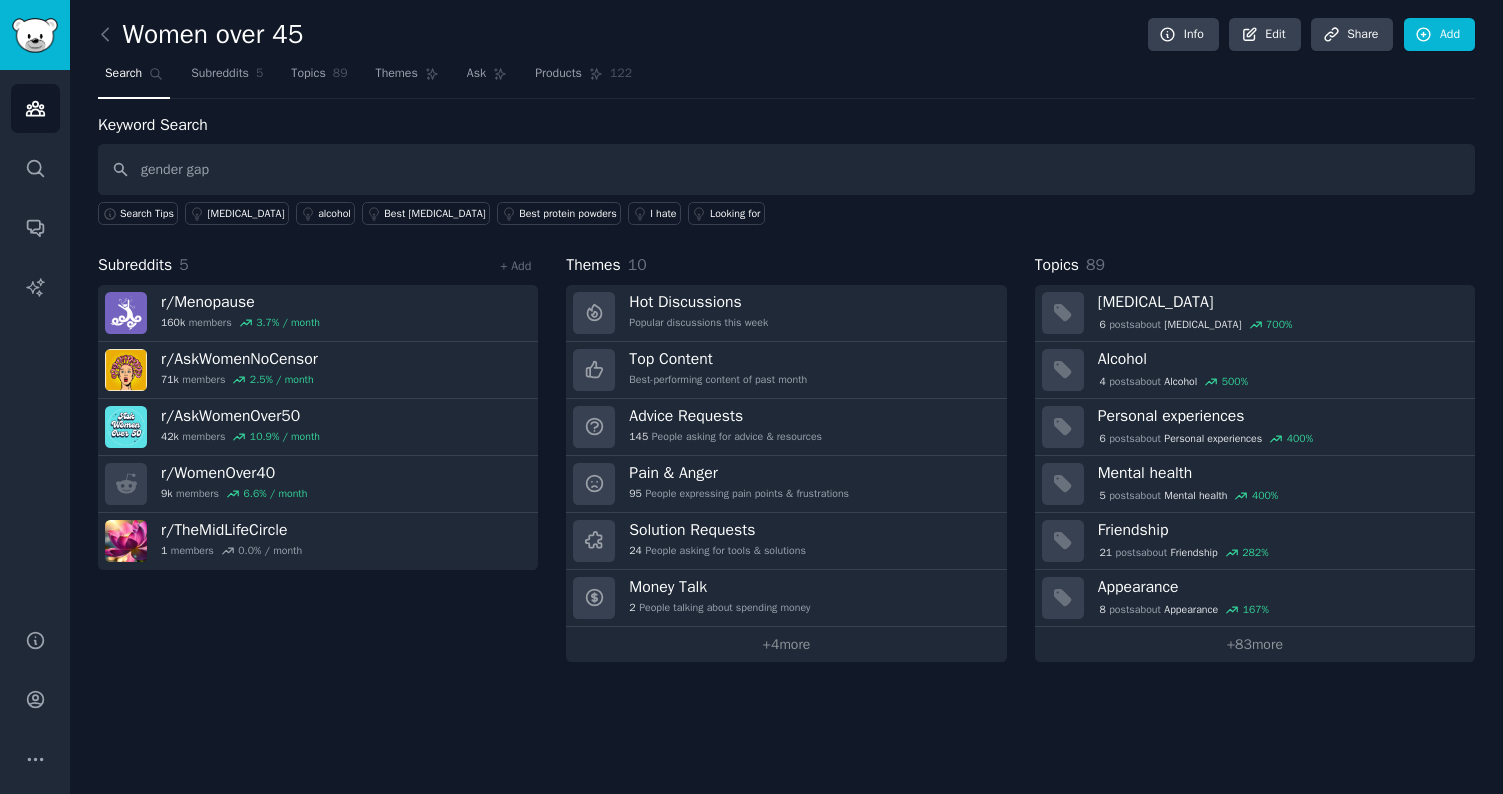 type on "gender gap" 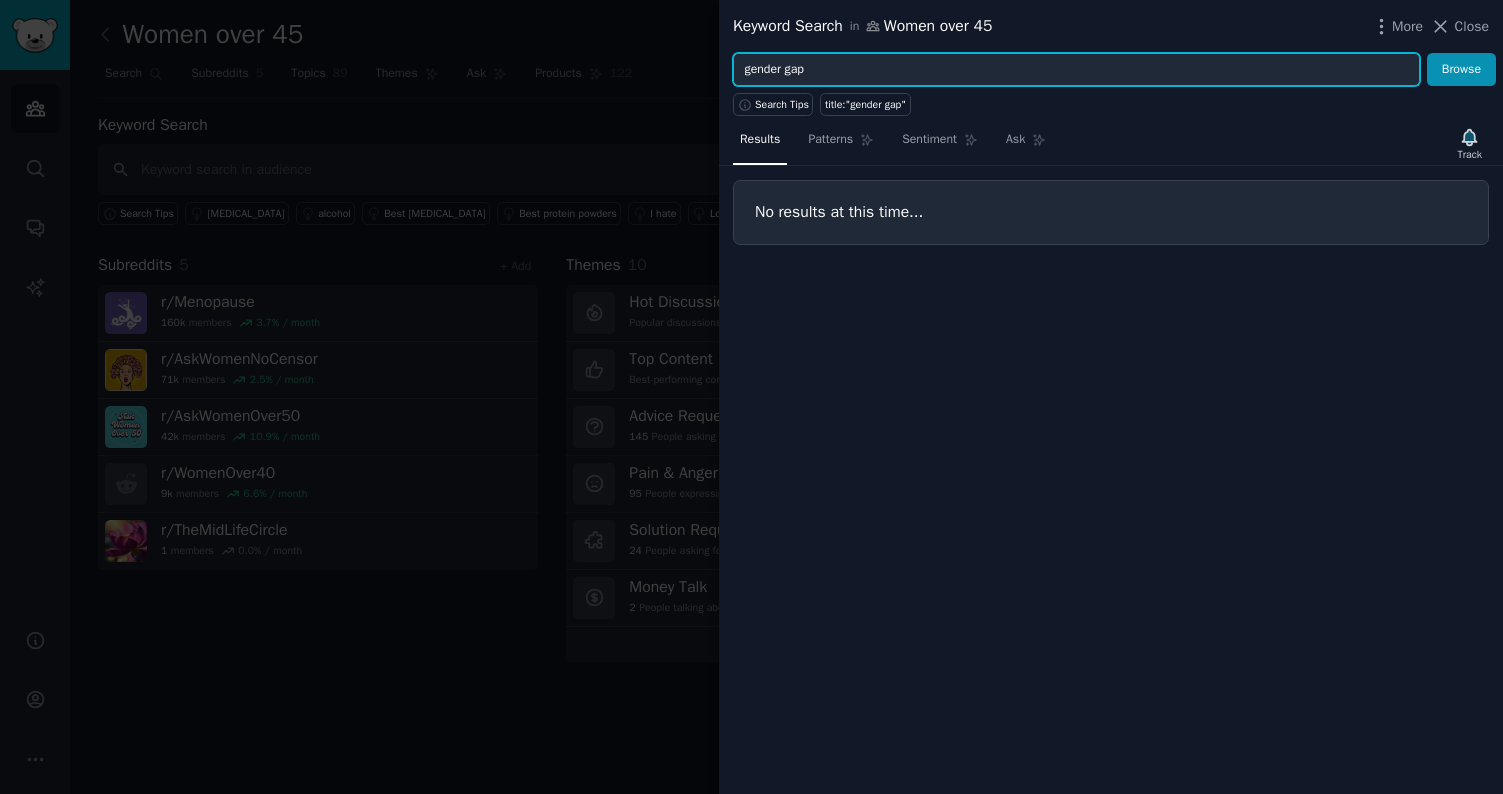 drag, startPoint x: 836, startPoint y: 66, endPoint x: 705, endPoint y: 62, distance: 131.06105 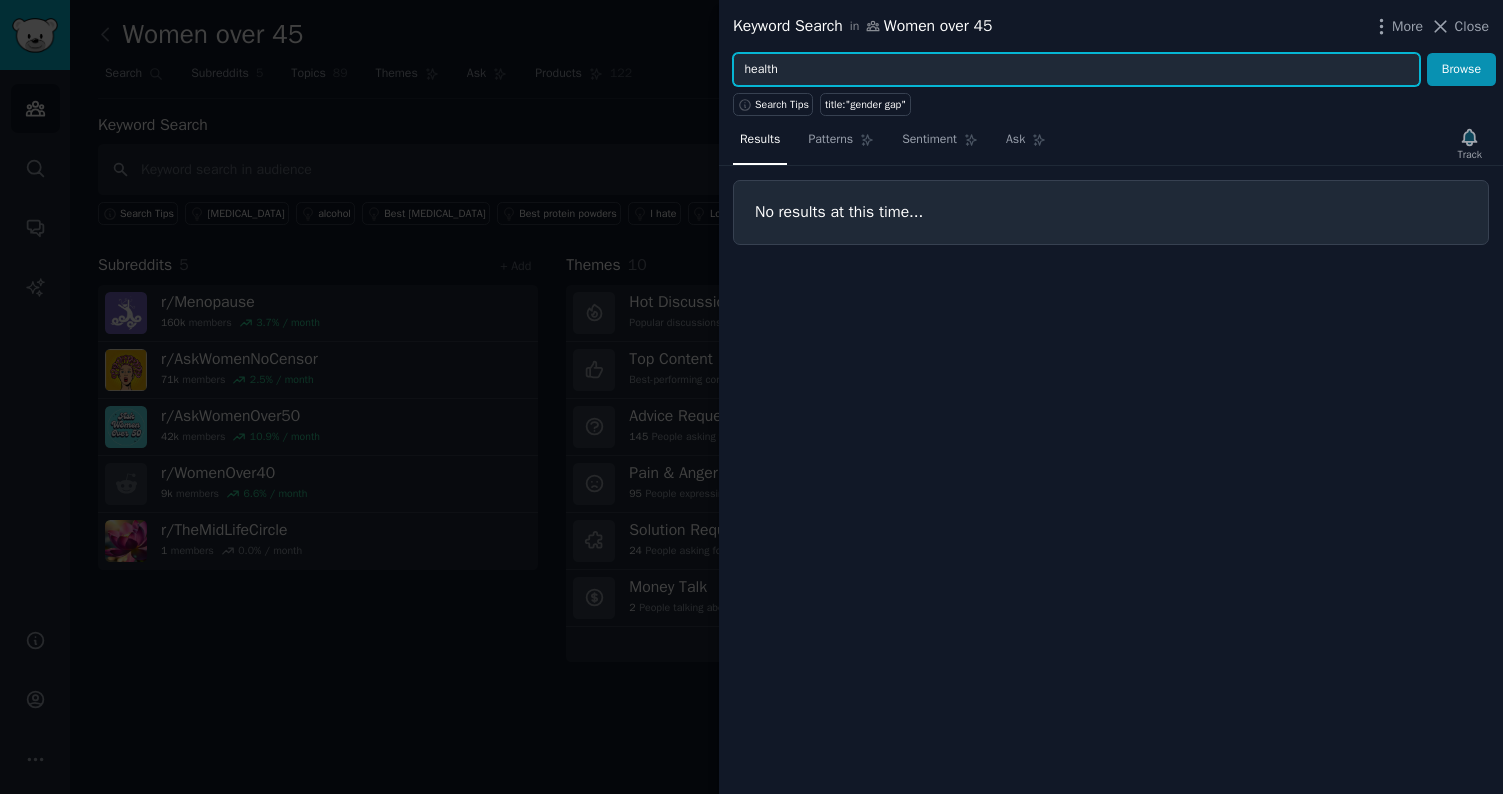 type on "health" 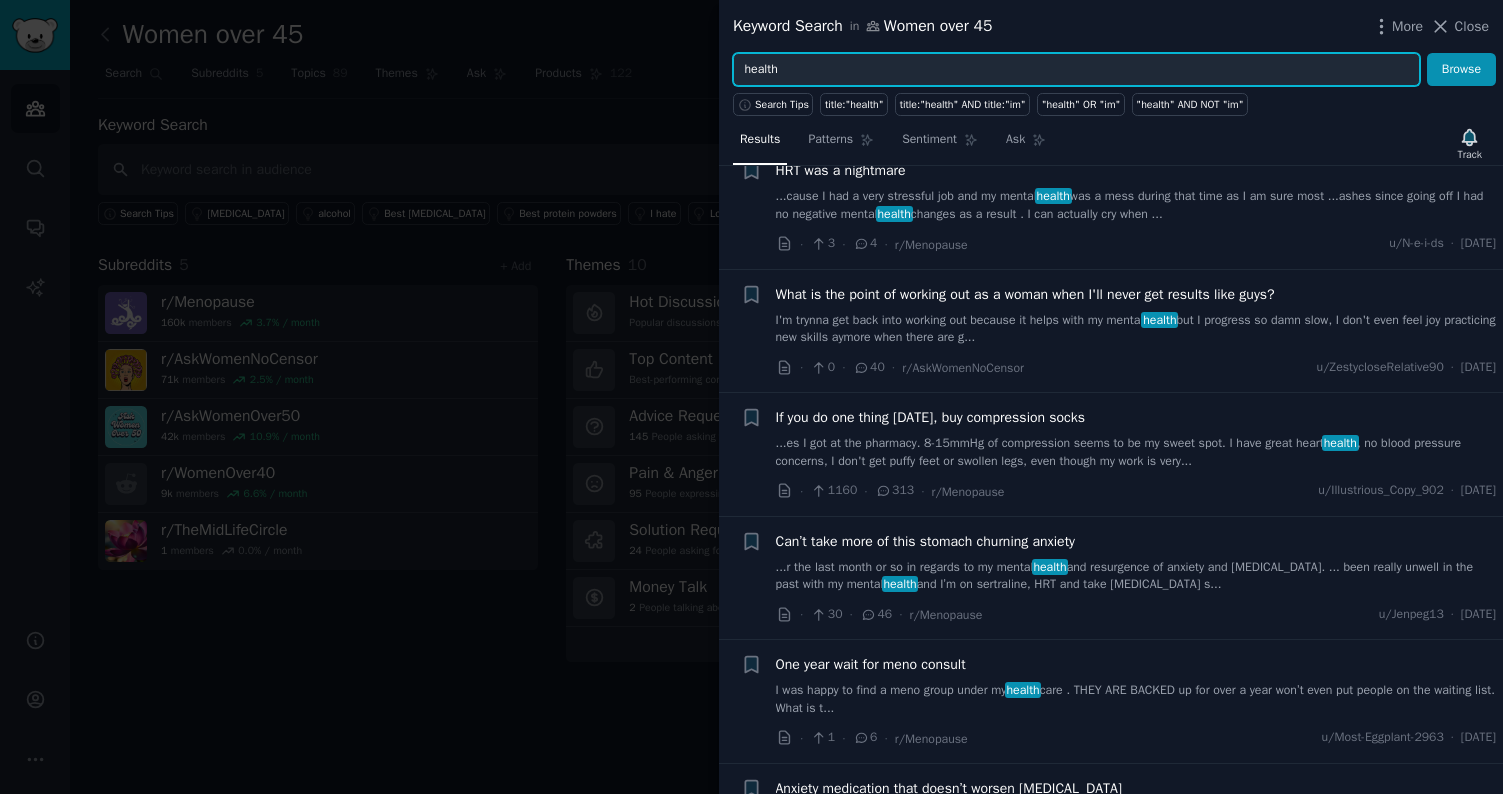scroll, scrollTop: 1049, scrollLeft: 0, axis: vertical 